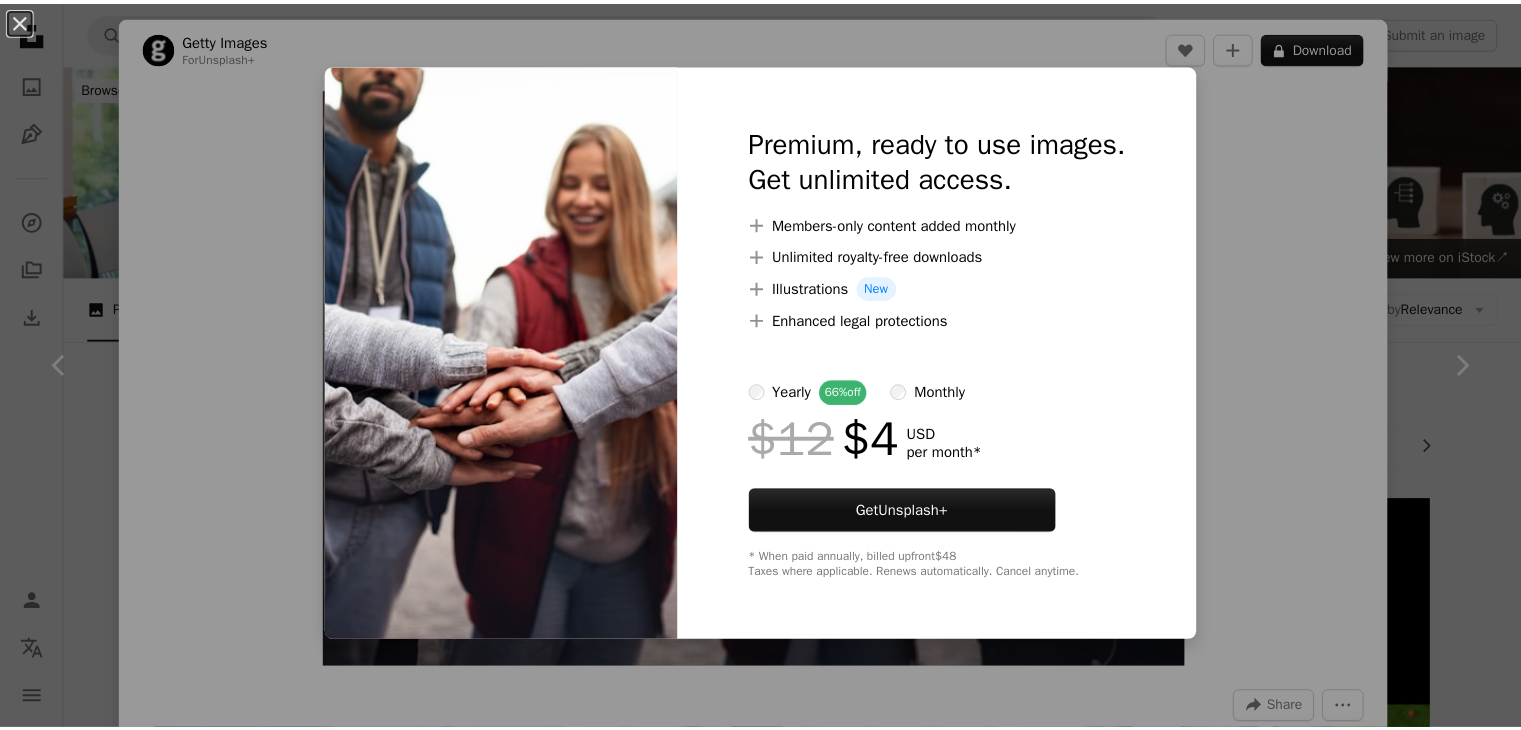 scroll, scrollTop: 2739, scrollLeft: 0, axis: vertical 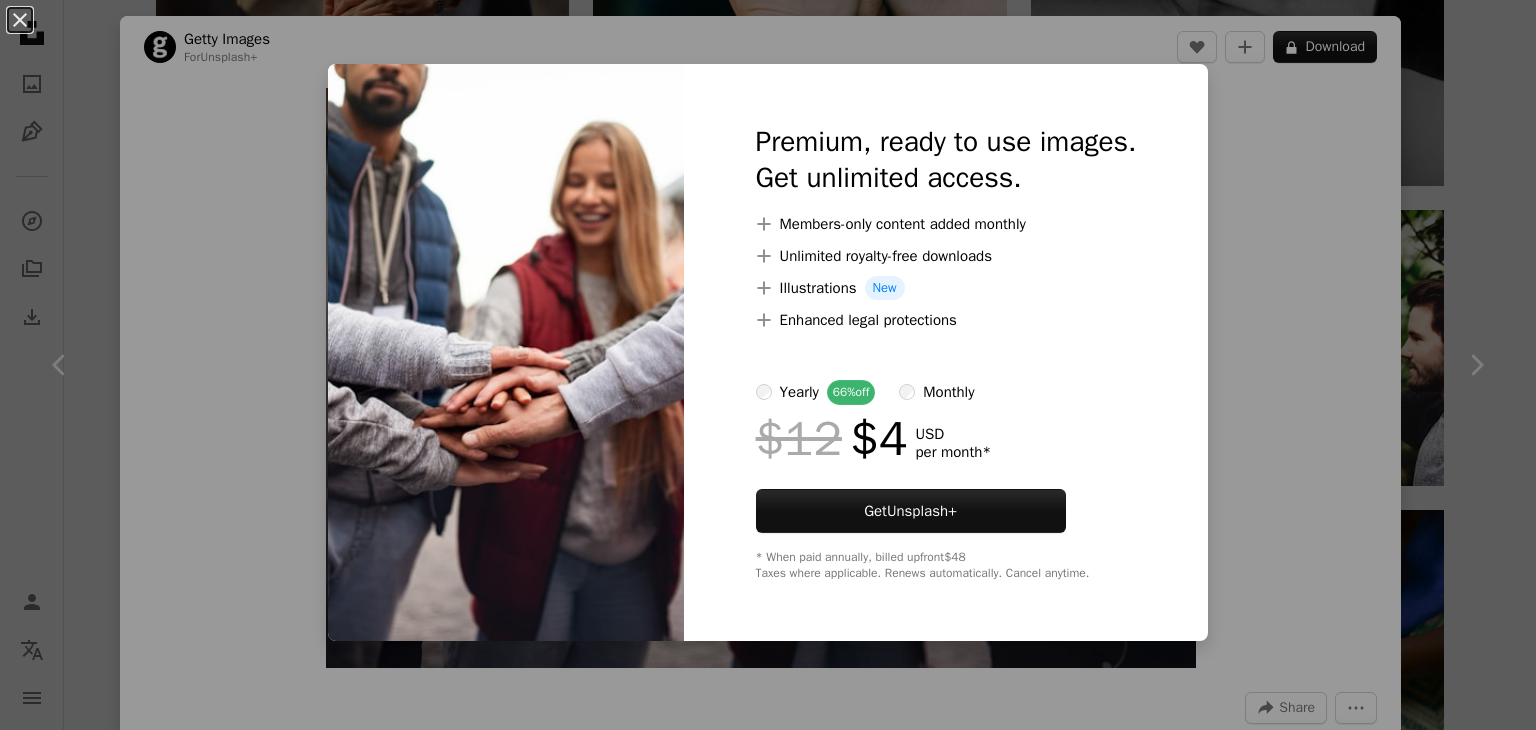 click on "An X shape Premium, ready to use images. Get unlimited access. A plus sign Members-only content added monthly A plus sign Unlimited royalty-free downloads A plus sign Illustrations  New A plus sign Enhanced legal protections yearly 66%  off monthly $12   $4 USD per month * Get  Unsplash+ * When paid annually, billed upfront  $48 Taxes where applicable. Renews automatically. Cancel anytime." at bounding box center [768, 365] 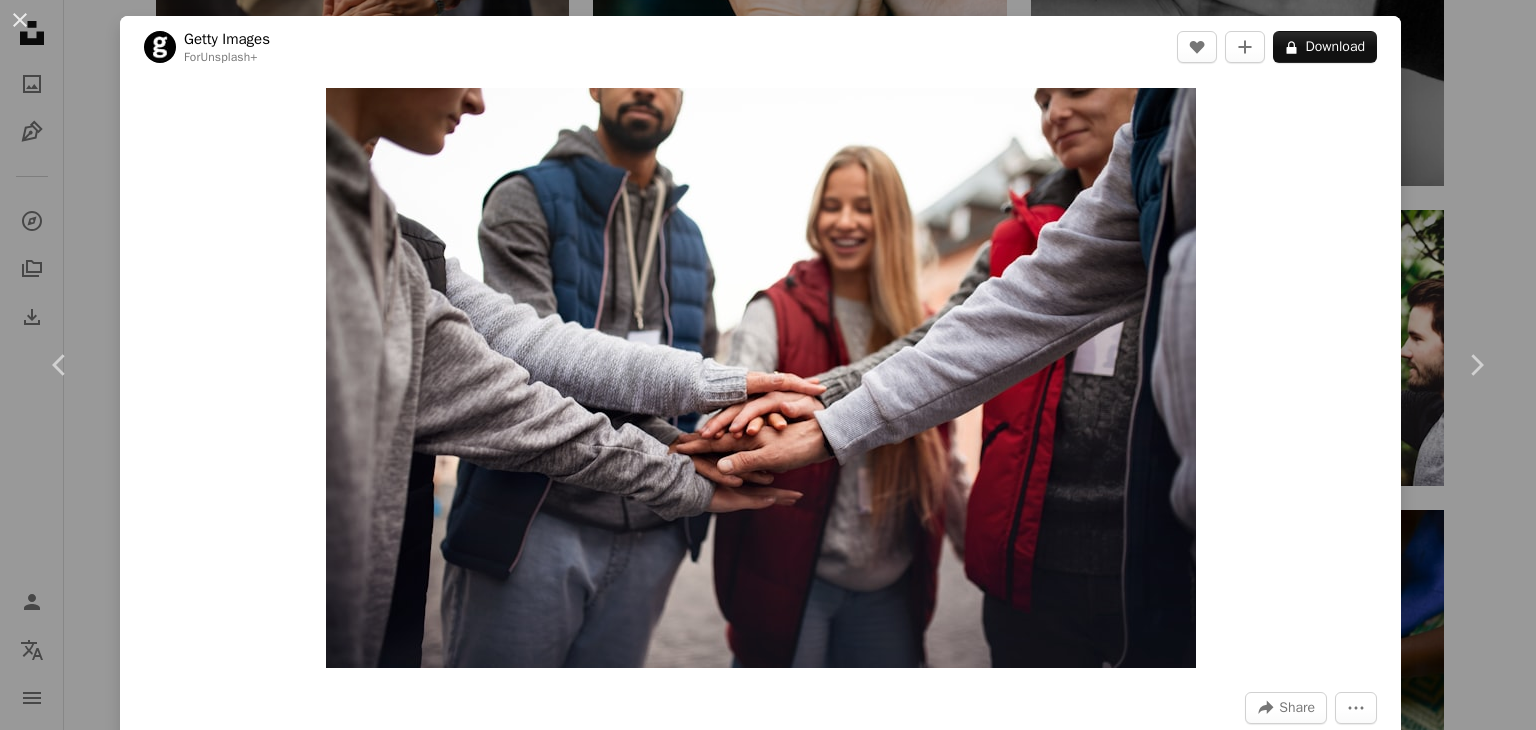 click on "An X shape Chevron left Chevron right Getty Images For  Unsplash+ A heart A plus sign A lock Download Zoom in A forward-right arrow Share More Actions Calendar outlined Published on  [DATE], [YEAR] Safety Licensed under the  Unsplash+ License people success teamwork hand celebration happiness volunteer outdoors care service group of people clean young adult young women togetherness stack multiracial group a helping hand Public domain images From this series Chevron right Plus sign for Unsplash+ Plus sign for Unsplash+ Plus sign for Unsplash+ Plus sign for Unsplash+ Related images Plus sign for Unsplash+ A heart A plus sign Curated Lifestyle For  Unsplash+ A lock Download Plus sign for Unsplash+ A heart A plus sign Curated Lifestyle For  Unsplash+ A lock Download Plus sign for Unsplash+ A heart A plus sign Getty Images For  Unsplash+ A lock Download Plus sign for Unsplash+ A heart A plus sign Getty Images For  Unsplash+ A lock Download Plus sign for Unsplash+ A heart A plus sign Getty Images For  Unsplash+" at bounding box center (768, 365) 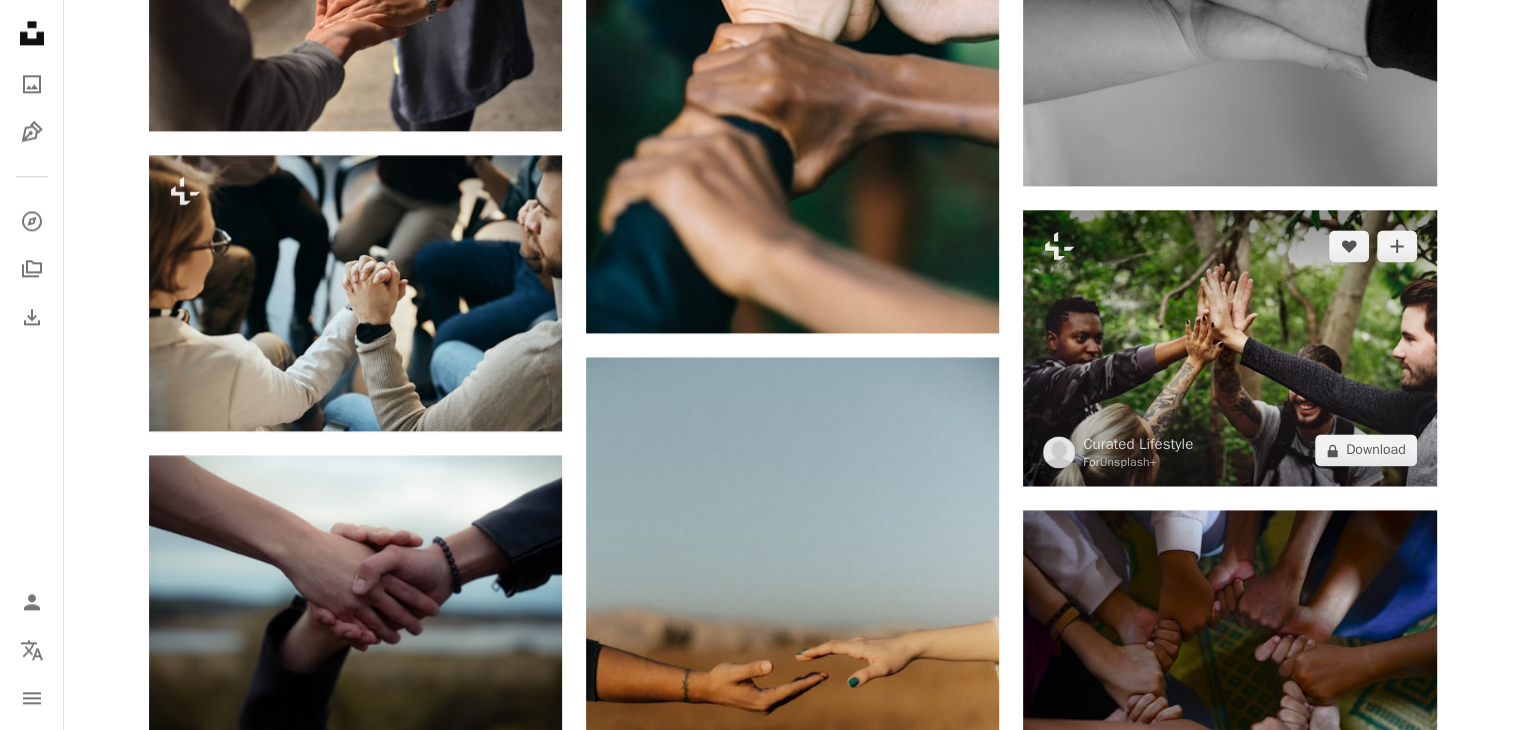 drag, startPoint x: 1079, startPoint y: 369, endPoint x: 1371, endPoint y: 334, distance: 294.09012 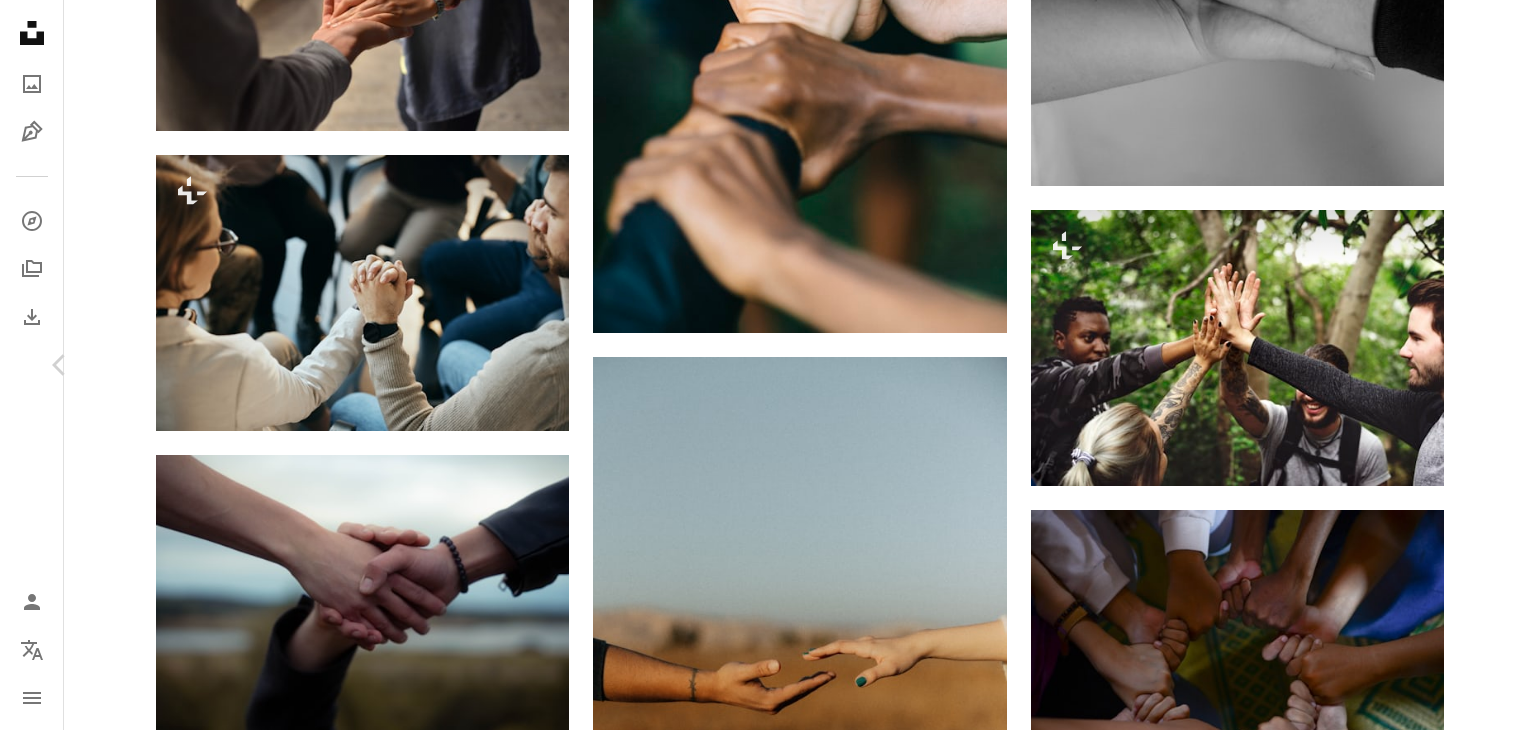 click on "Chevron right" at bounding box center (1476, 365) 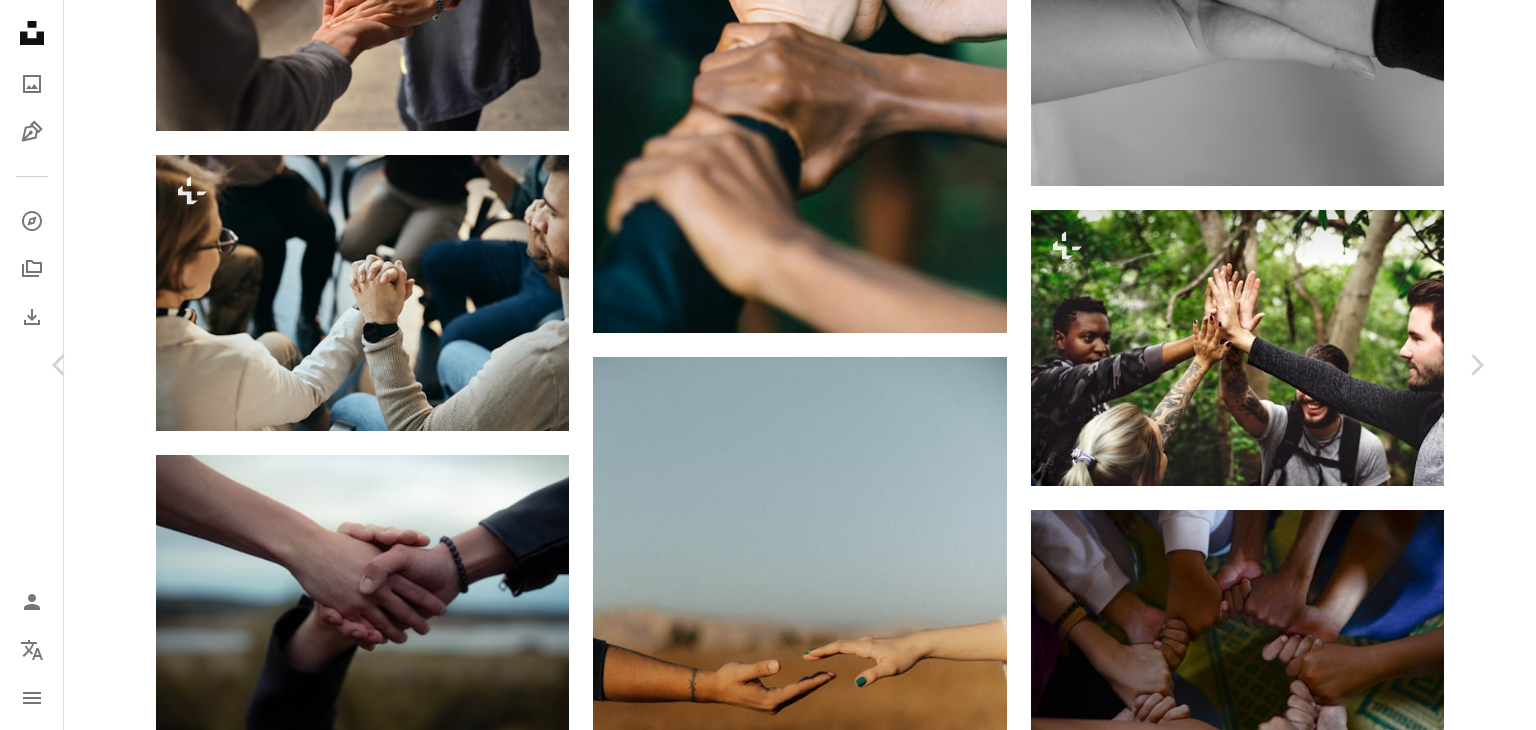click on "A X shape Chevron left Chevron right Random Institute randominstitute A heart A plus sign Download free Chevron down Zoom in Views 727,580 Downloads 8,472 Featured in Photos A forward-right arrow Share Info icon Info More Actions Together strong A map marker [CITY], [COUNTRY] Calendar outlined Published on [MONTH] [DAY], [YEAR] Camera SONY, ILCE-7RM2 Safety Free to use under the Unsplash License africa together togetherness sierra leone interracial human hand beige finger wrist freetown Public domain images Browse premium related images on iStock | Save 20% with code UNSPLASH20 View more on iStock ↗ Related images A heart A plus sign [FIRST] [LAST] Available for hire A checkmark inside of a circle Arrow pointing down A heart A plus sign [FIRST] [LAST] Available for hire A checkmark inside of a circle Arrow pointing down A heart A plus sign [FIRST] [LAST] 🇨🇦 Arrow pointing down A heart A plus sign [FIRST] [LAST] Available for hire A checkmark inside of a circle Arrow pointing down A heart A plus sign" at bounding box center (768, 4653) 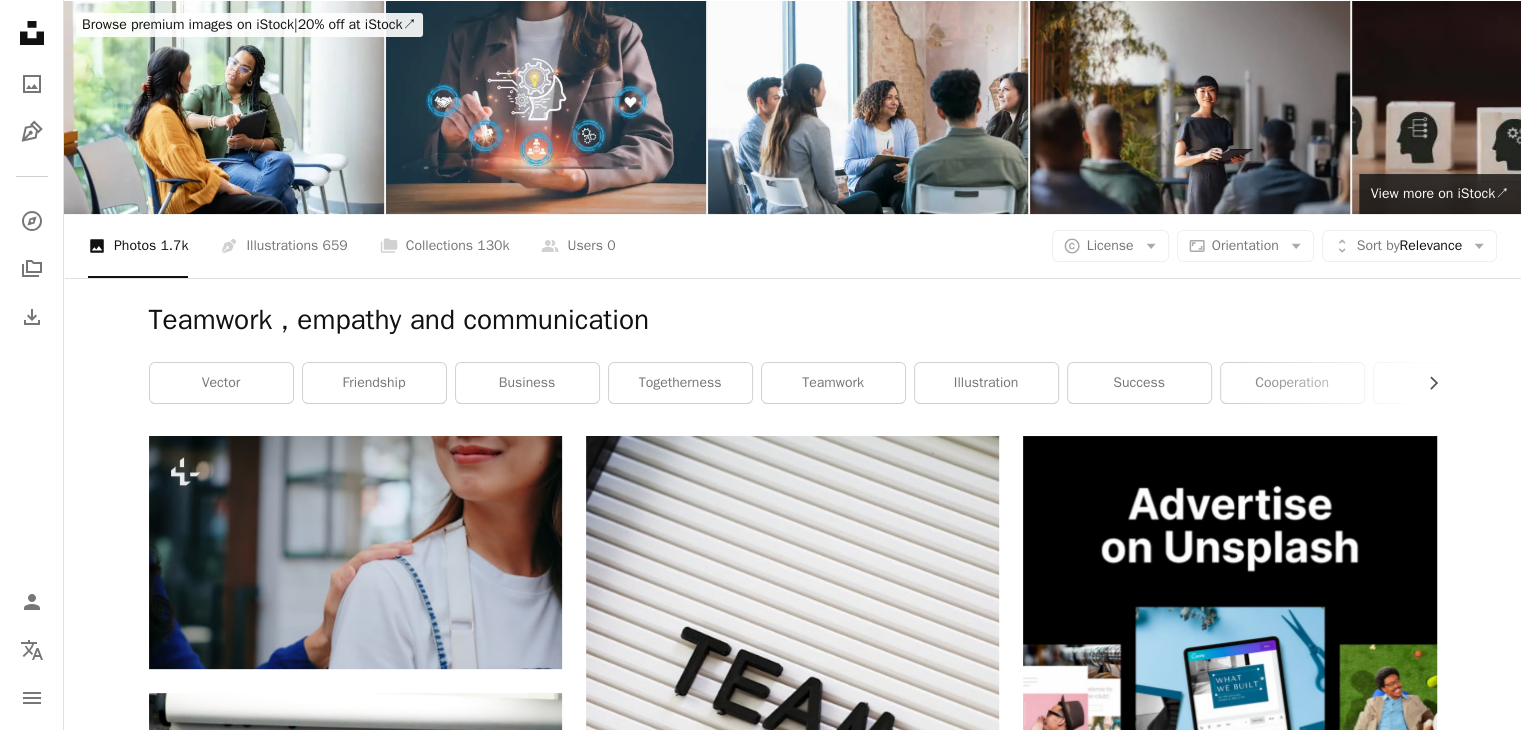 scroll, scrollTop: 0, scrollLeft: 0, axis: both 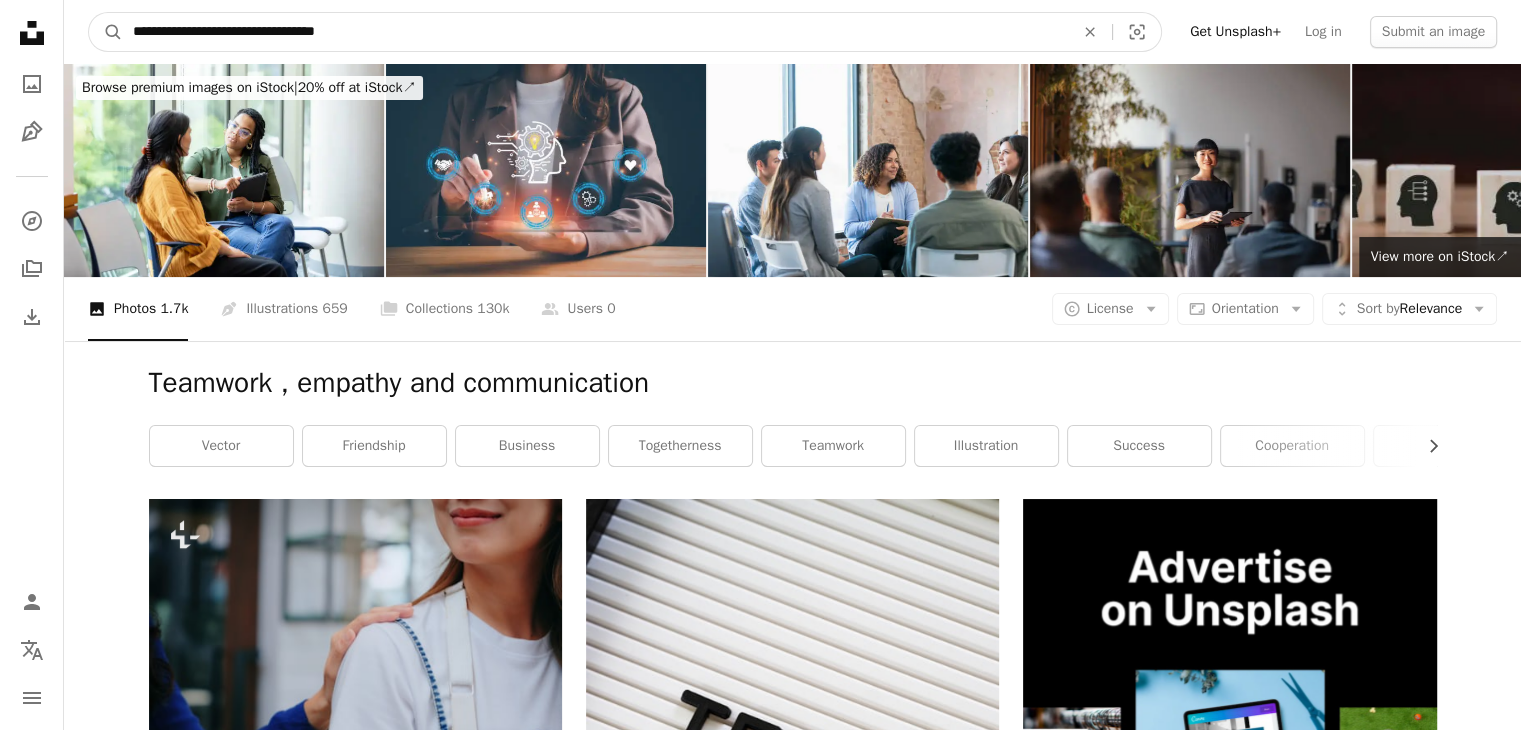 drag, startPoint x: 409, startPoint y: 19, endPoint x: 200, endPoint y: 35, distance: 209.61154 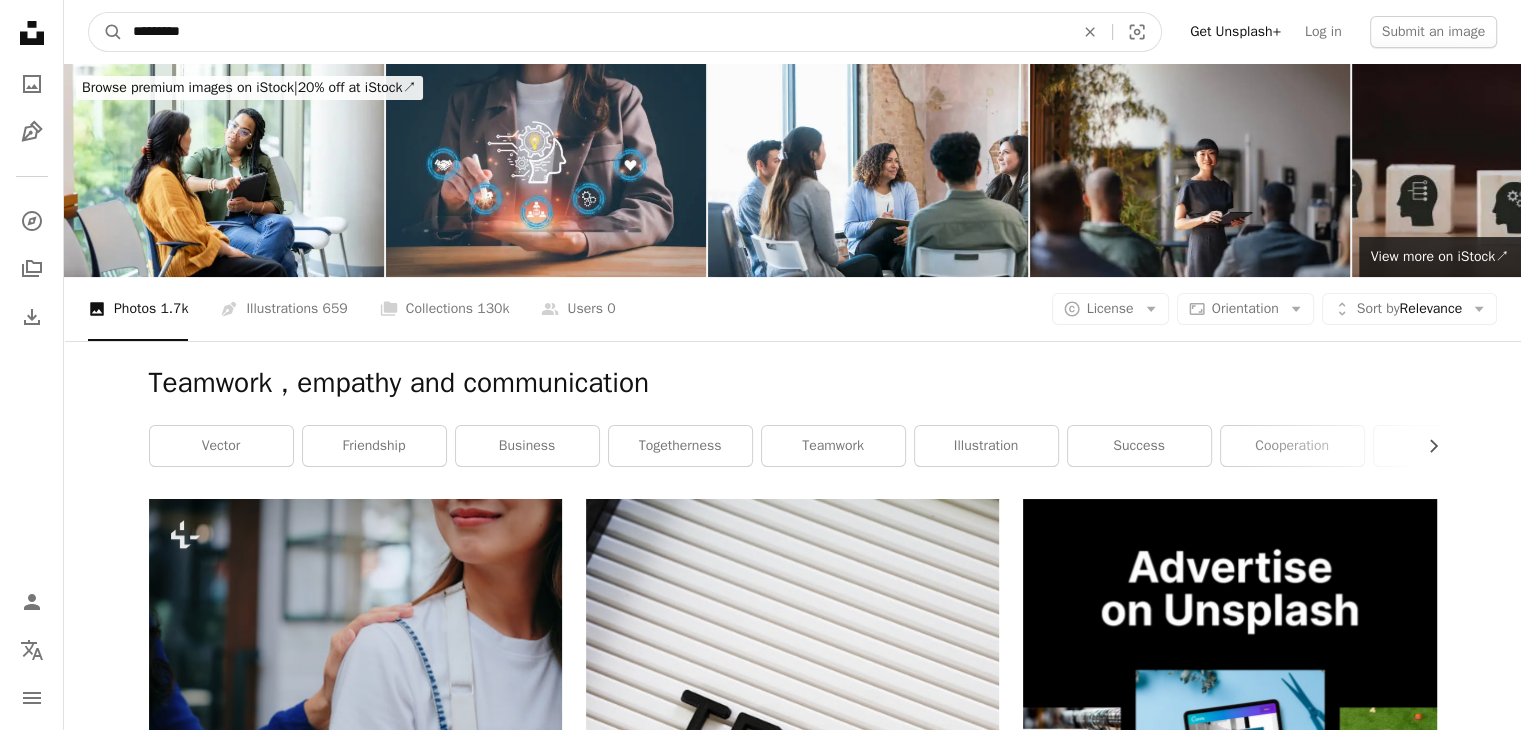 type on "********" 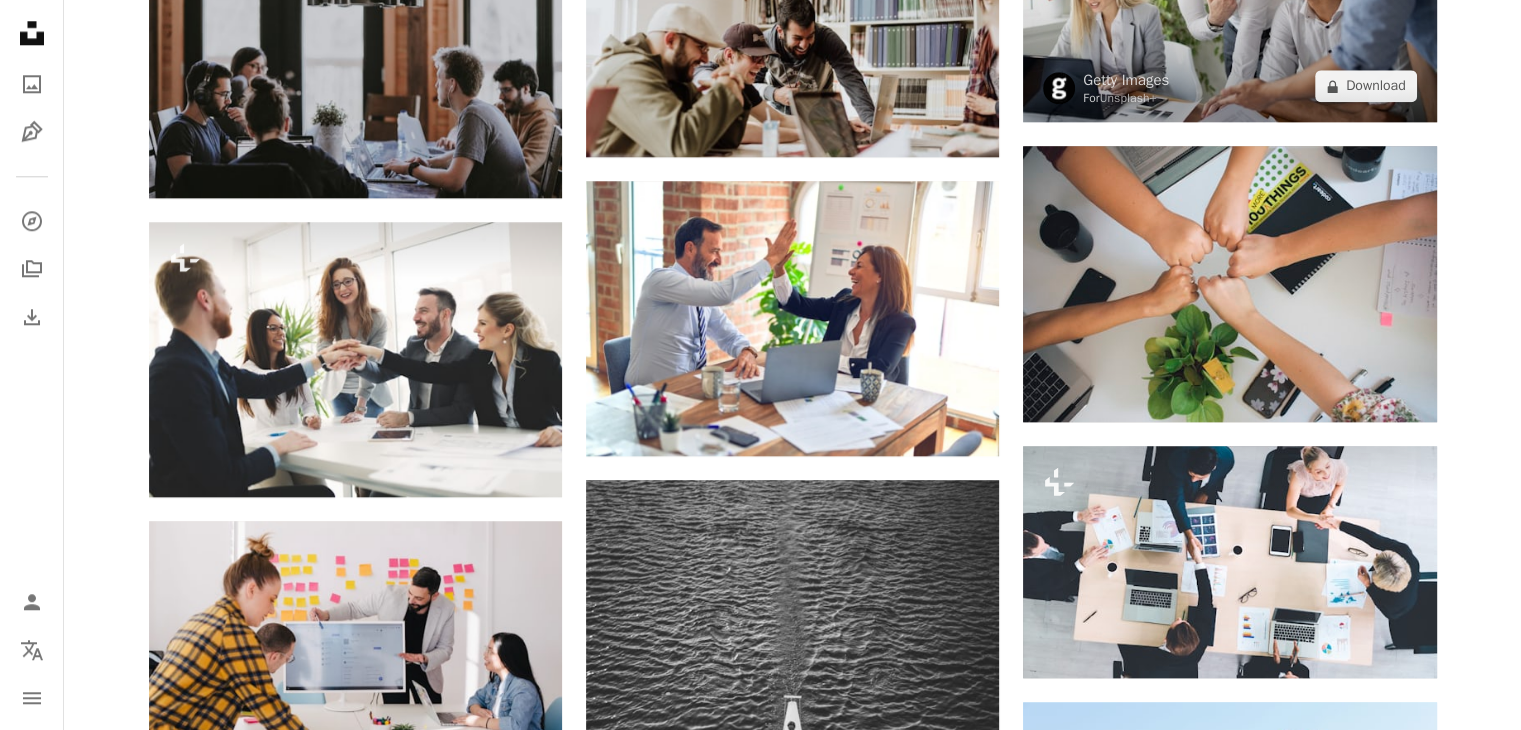 scroll, scrollTop: 2160, scrollLeft: 0, axis: vertical 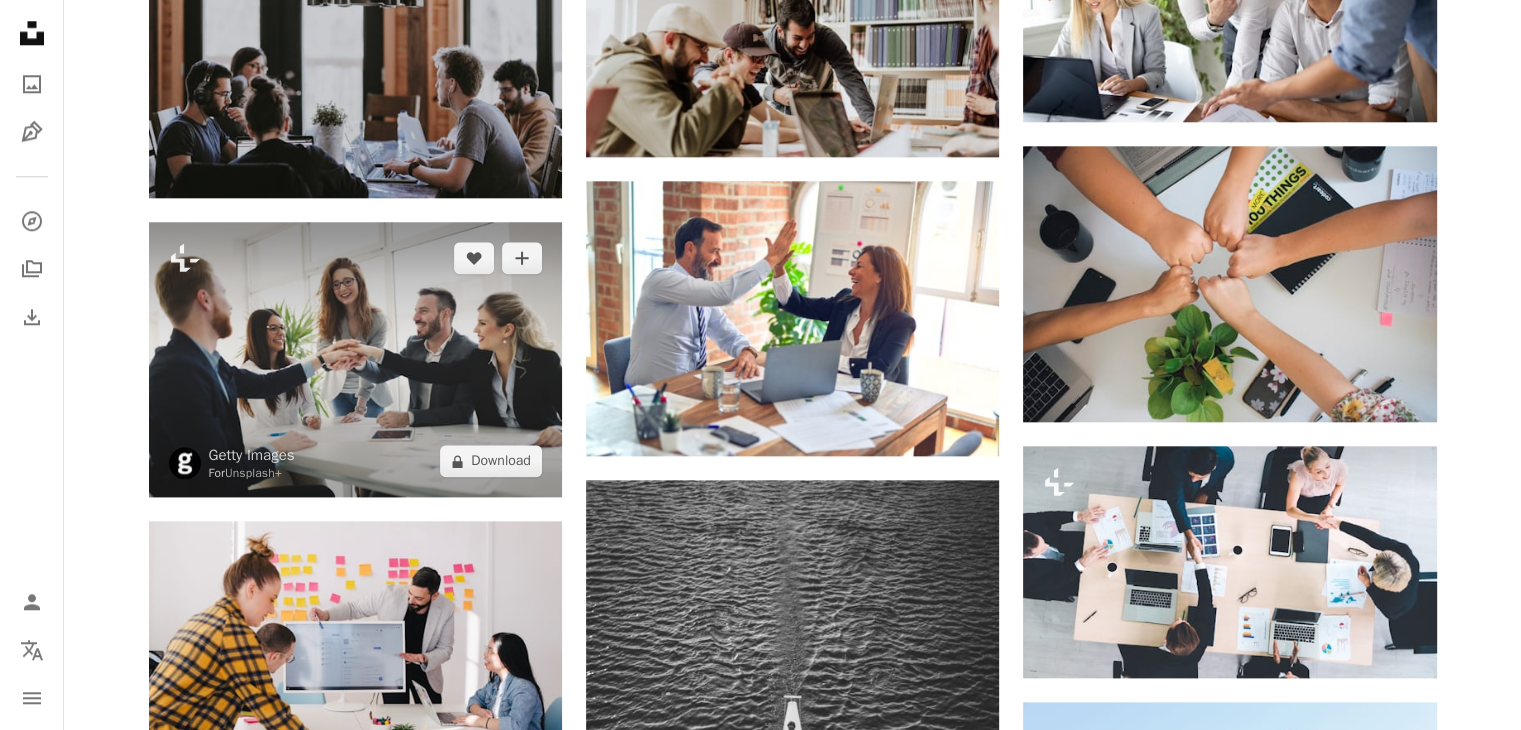 click at bounding box center [355, 359] 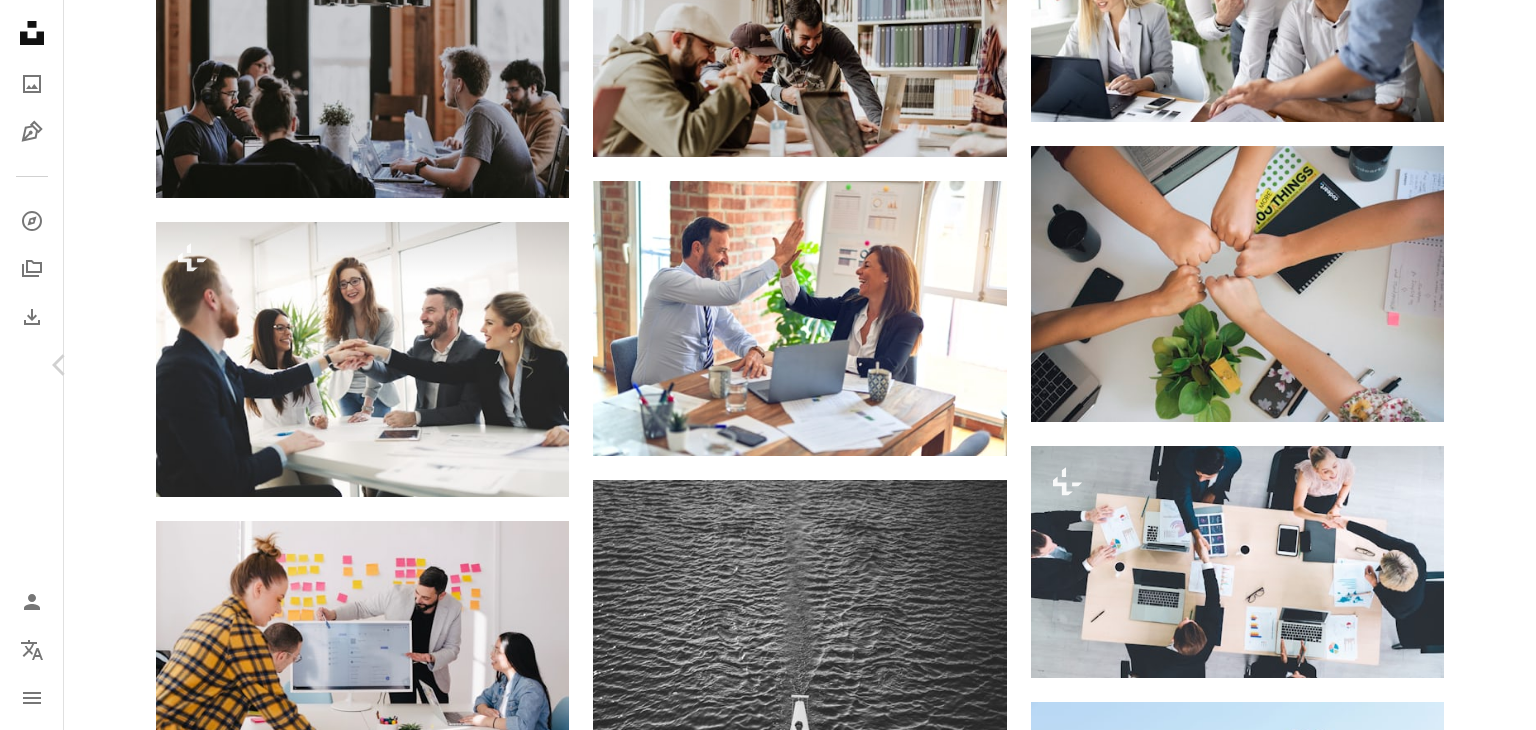click on "Chevron right" at bounding box center (1476, 365) 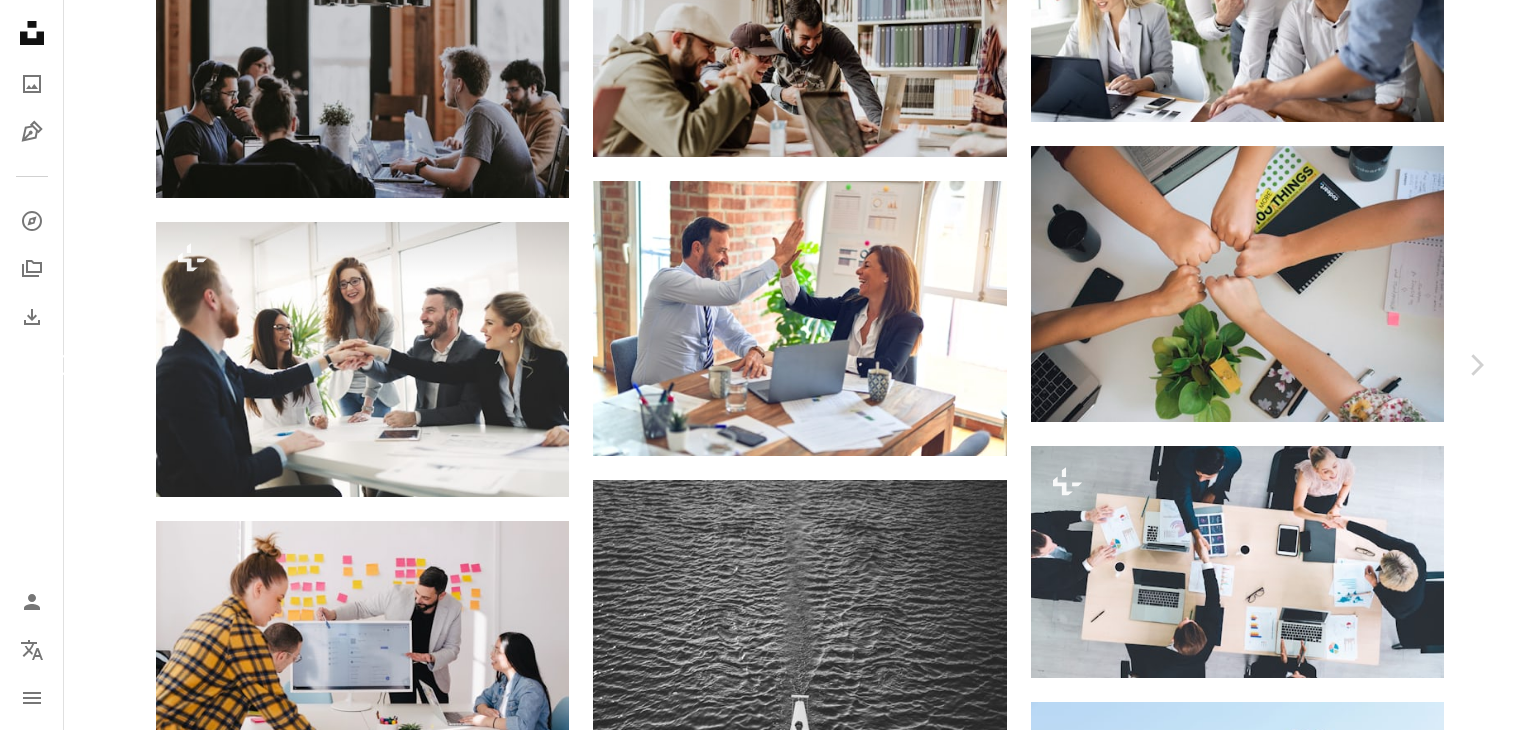 click on "Chevron left" at bounding box center [60, 365] 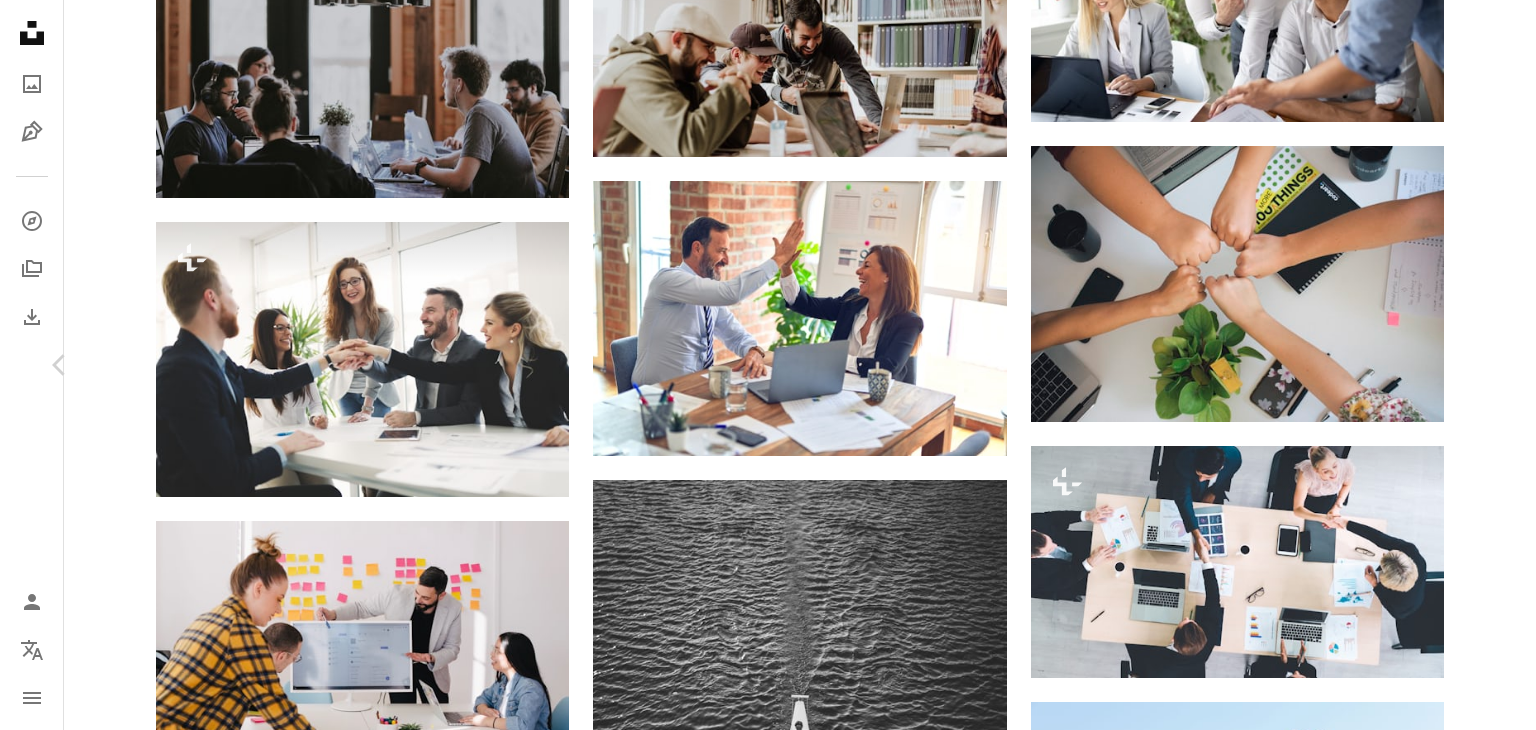 click on "Chevron right" 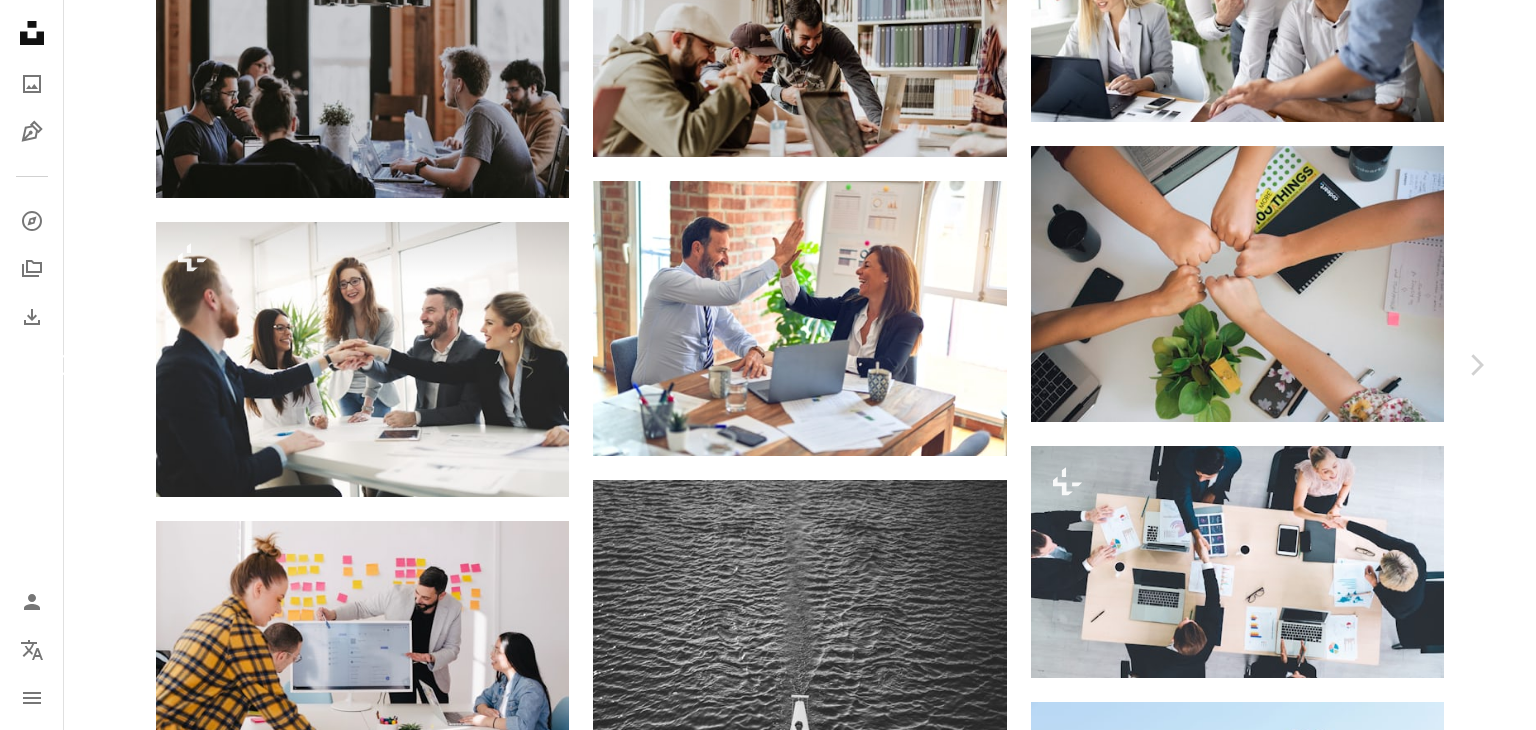 click on "Chevron left" 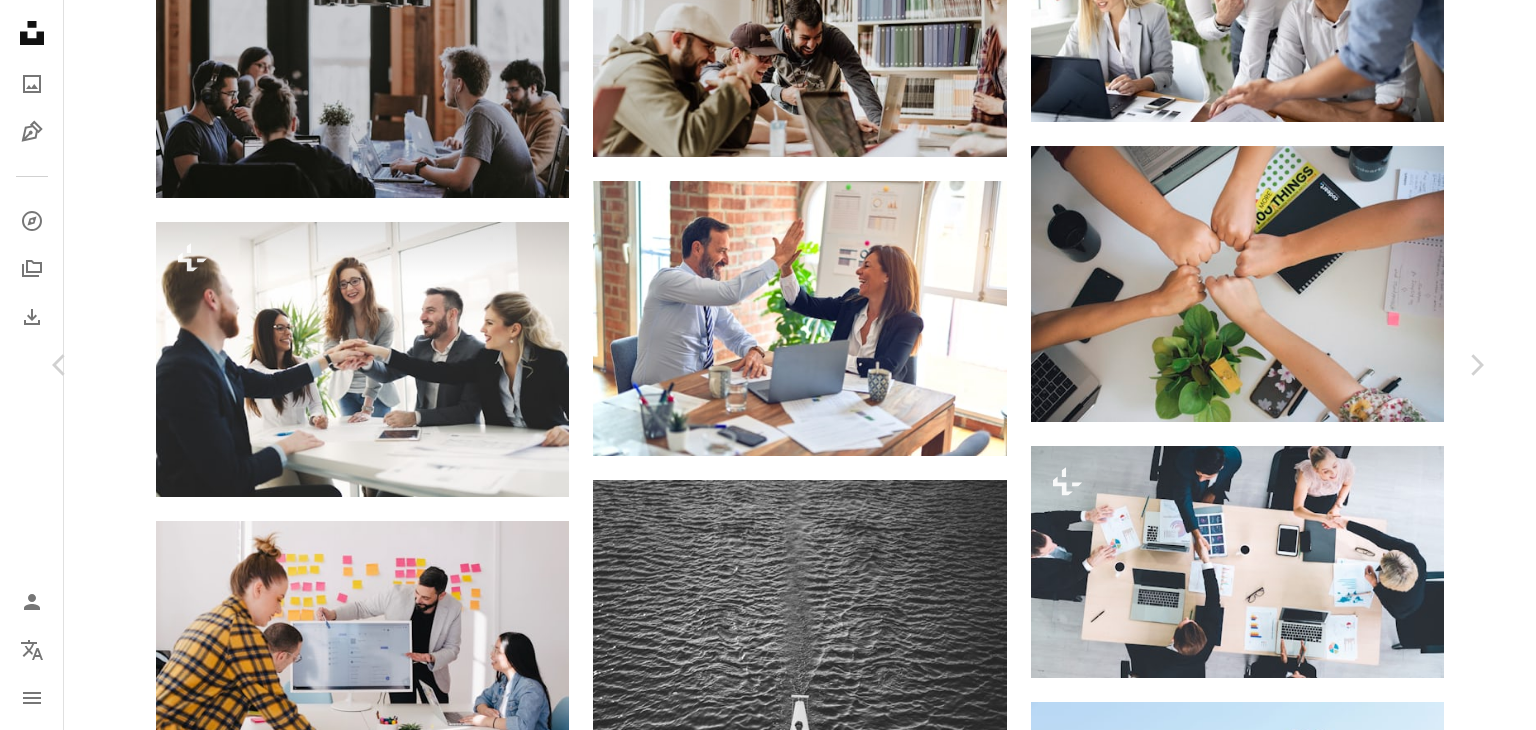 click on "An X shape Chevron left Chevron right Parabol | The Agile Meeting Tool parabol A heart A plus sign Download free Chevron down Zoom in Views 928,805 Downloads 8,929 A forward-right arrow Share Info icon Info More Actions Agile team huddle Calendar outlined Published on  [DATE], [YEAR] Camera NIKON CORPORATION, NIKON D750 Safety Free to use under the  Unsplash License team teamwork scrum human people plant face female clothing crowd child vacation palm tree kid outdoors apparel vegetation pants shorts costume Free pictures Browse premium related images on iStock  |  Save 20% with code UNSPLASH20 View more on iStock  ↗ Related images A heart A plus sign Parabol | The Agile Meeting Tool Arrow pointing down Plus sign for Unsplash+ A heart A plus sign [FIRST] [LAST] For  Unsplash+ A lock Download Plus sign for Unsplash+ A heart A plus sign [FIRST] [LAST] For  Unsplash+ A lock Download A heart A plus sign Junaid Rahim Arrow pointing down A heart A plus sign Parabol | The Agile Meeting Tool Arrow pointing down A heart" at bounding box center [768, 7994] 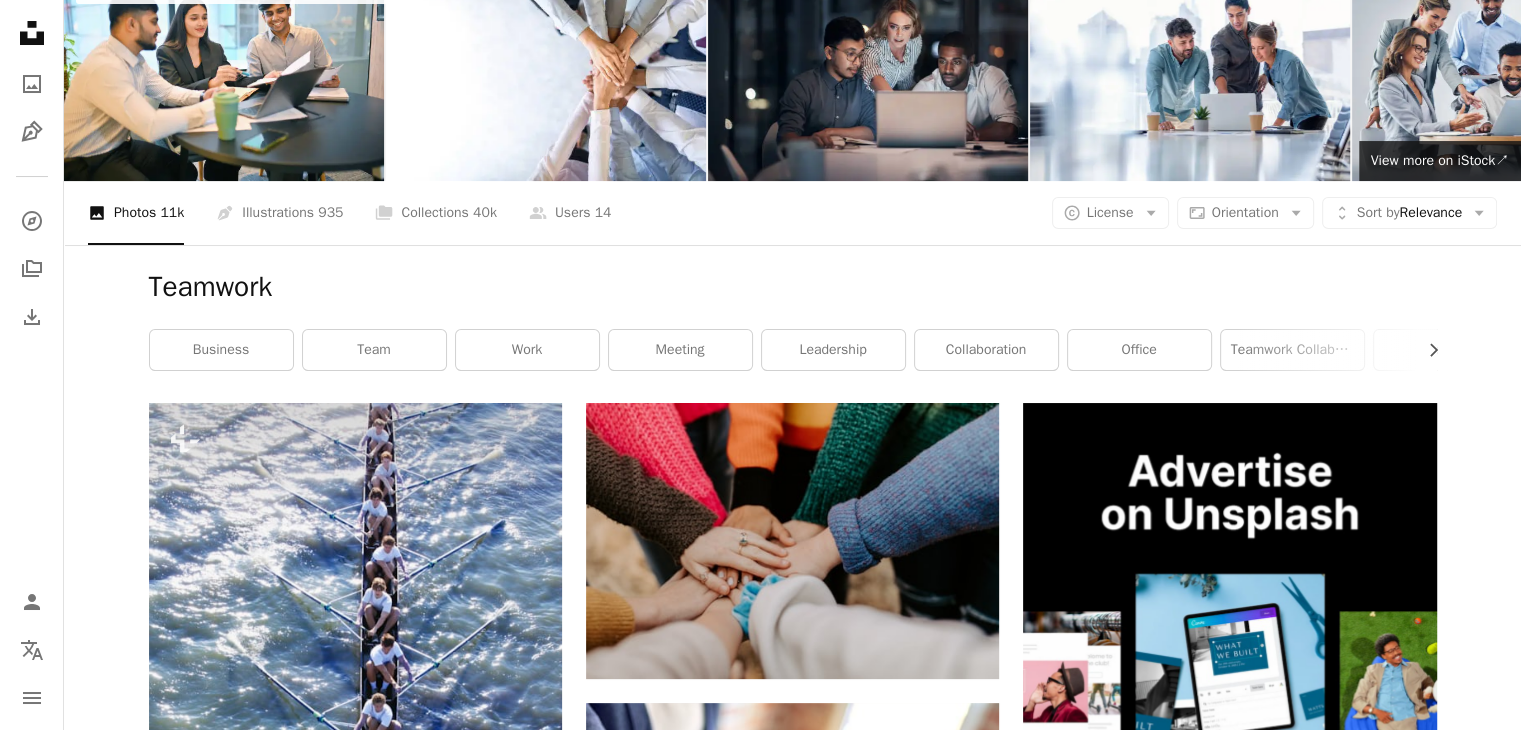 scroll, scrollTop: 0, scrollLeft: 0, axis: both 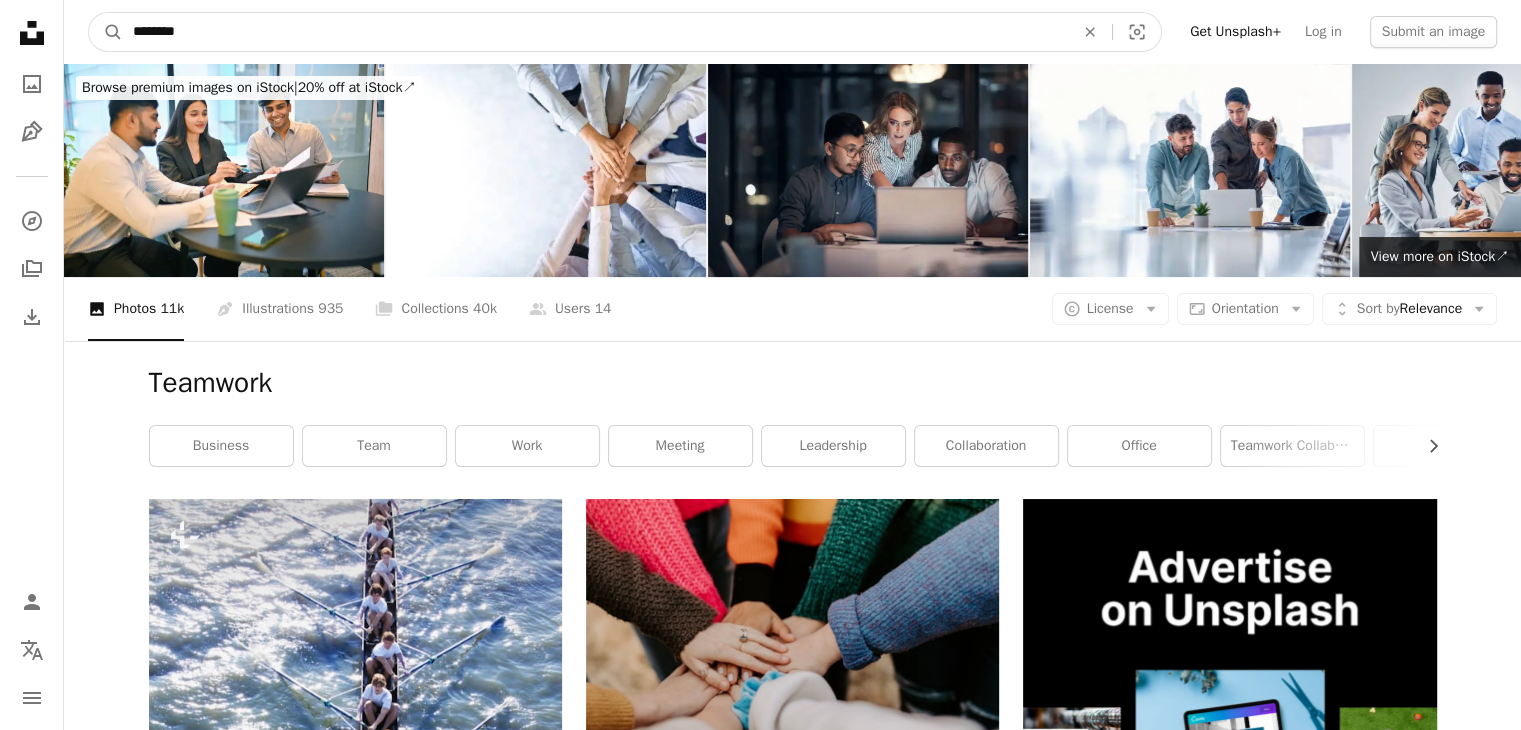 drag, startPoint x: 265, startPoint y: 24, endPoint x: 142, endPoint y: 33, distance: 123.32883 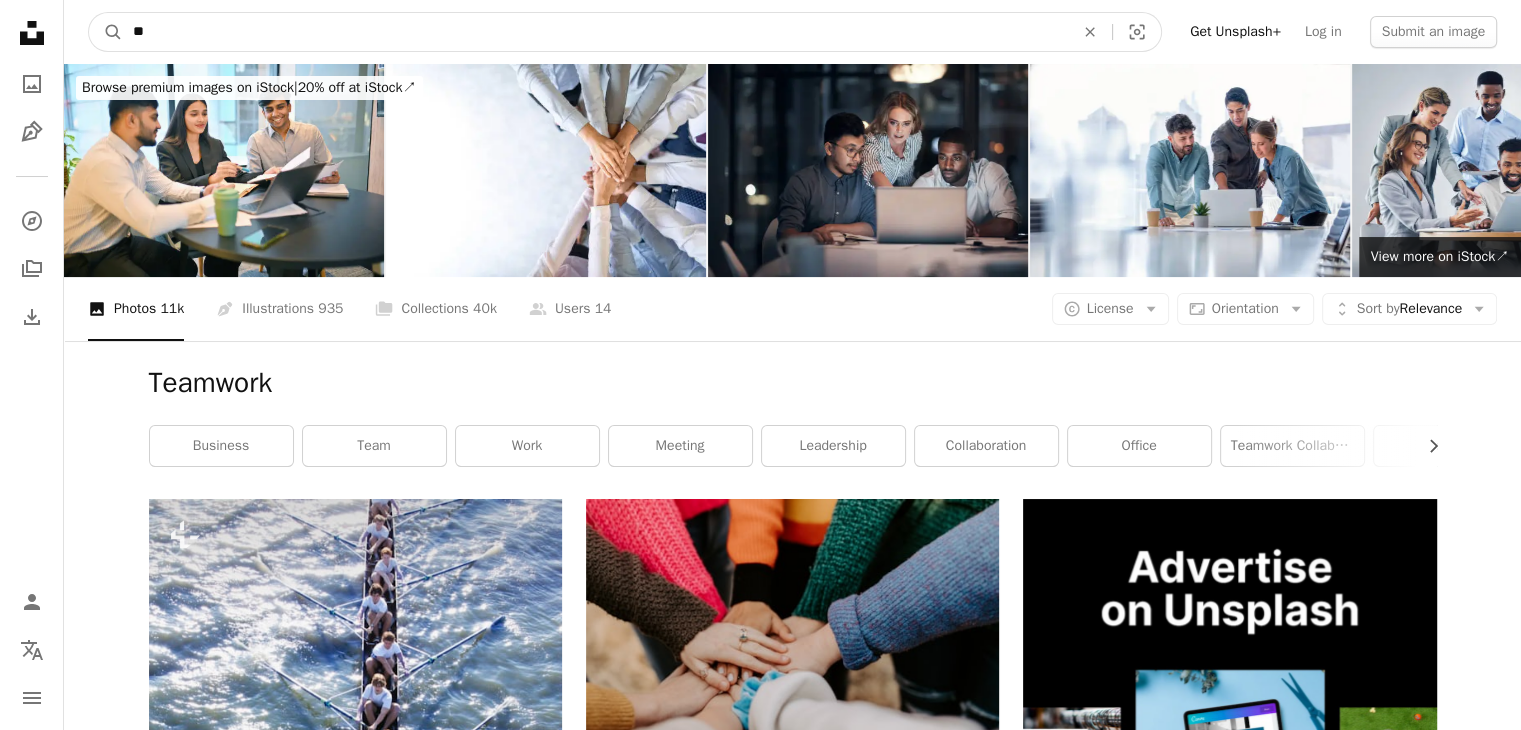 type on "*" 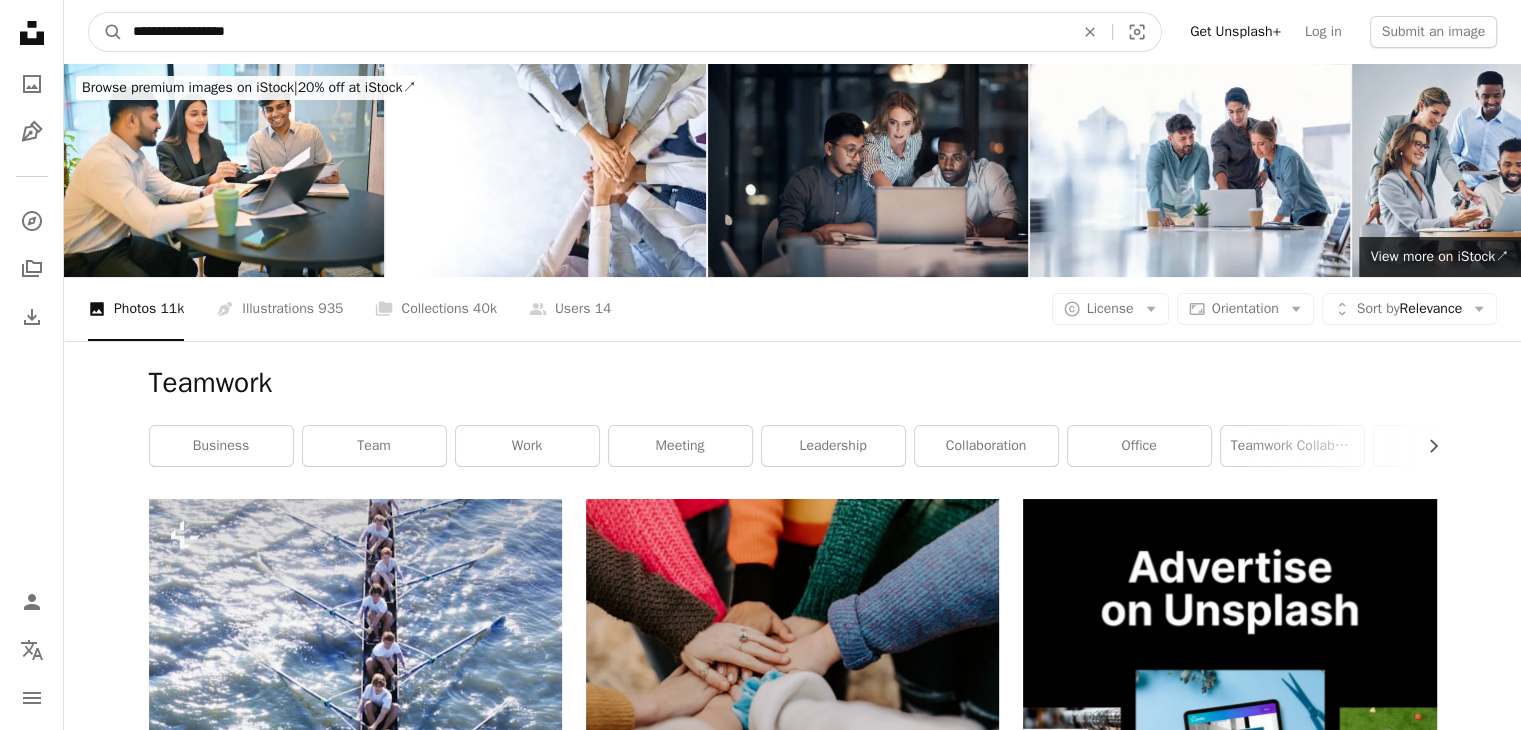 type on "**********" 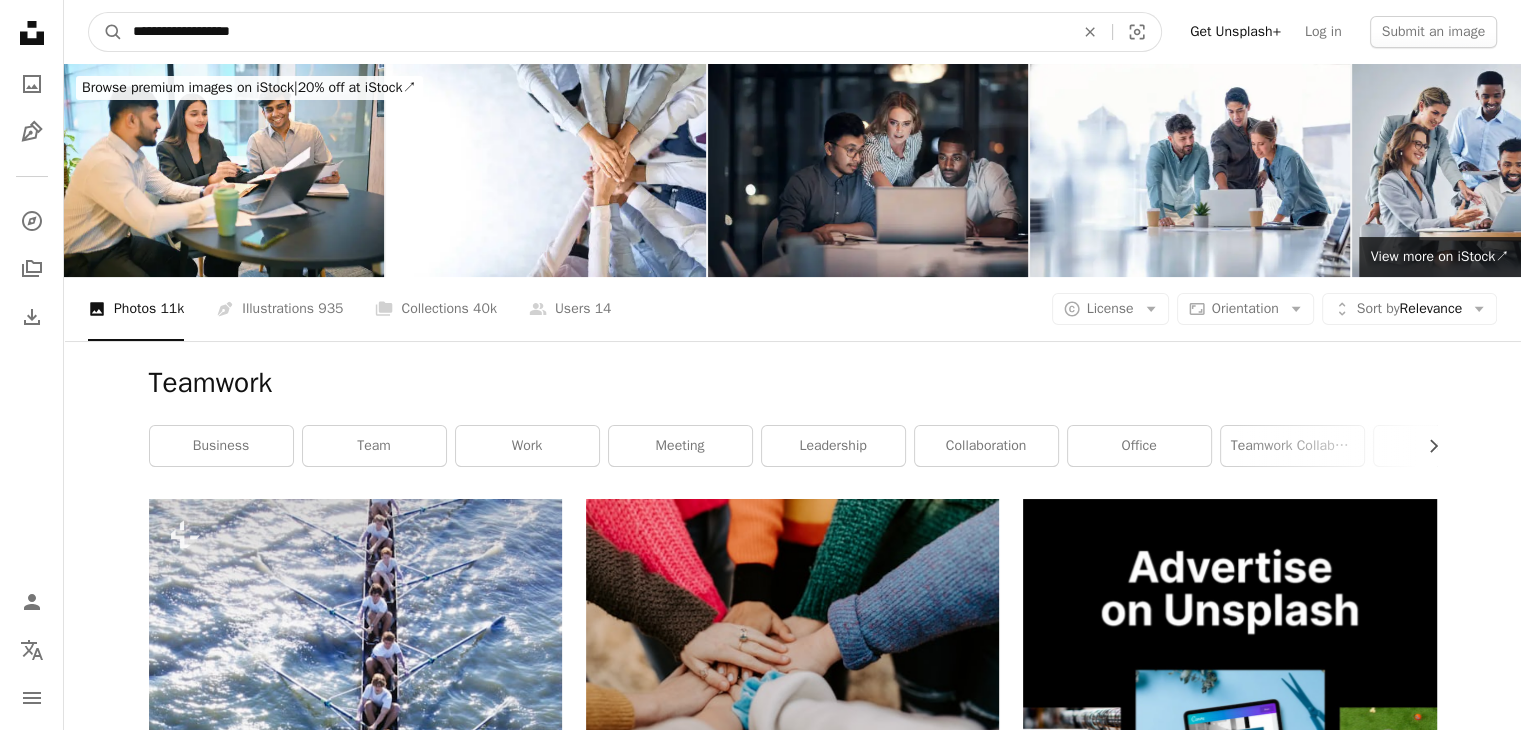 click on "A magnifying glass" at bounding box center [106, 32] 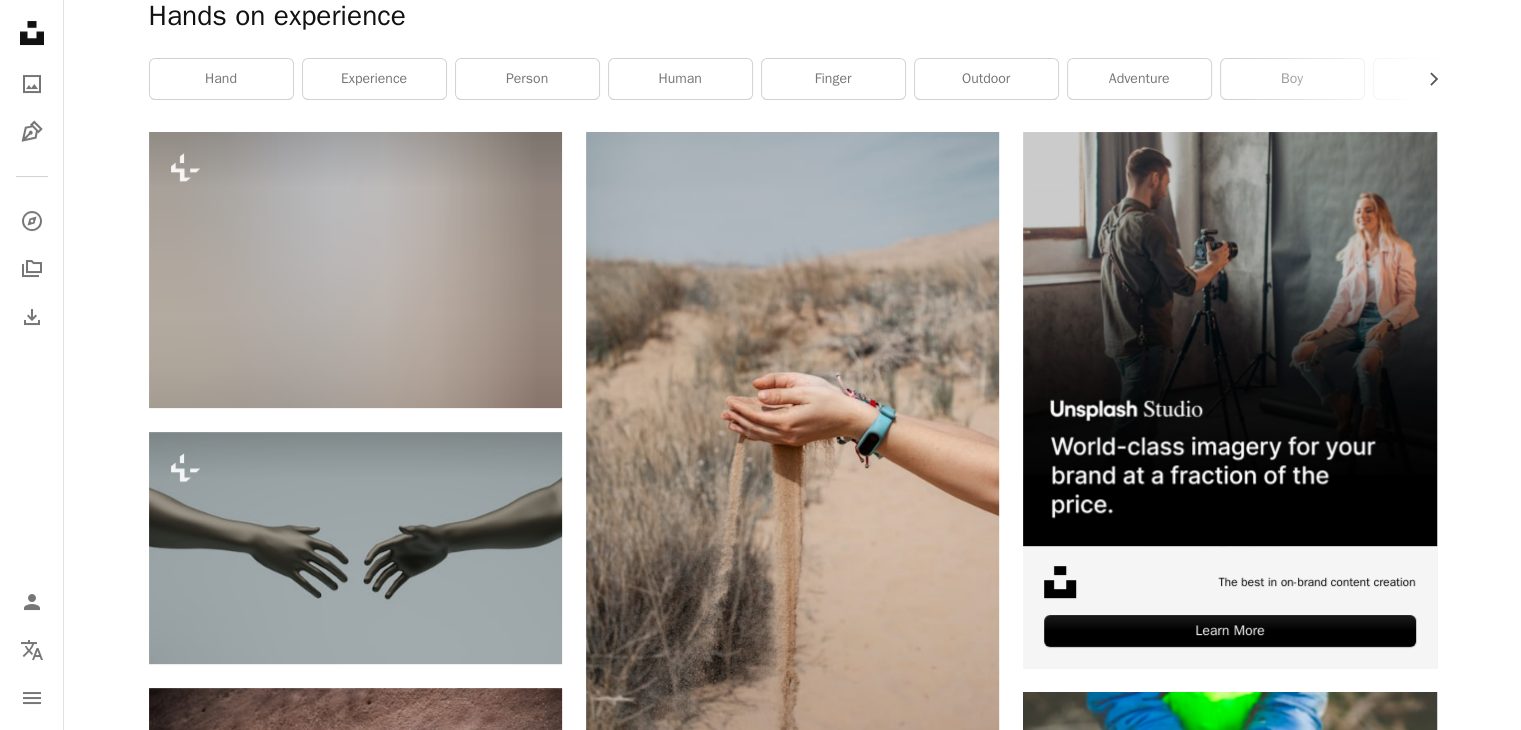 scroll, scrollTop: 0, scrollLeft: 0, axis: both 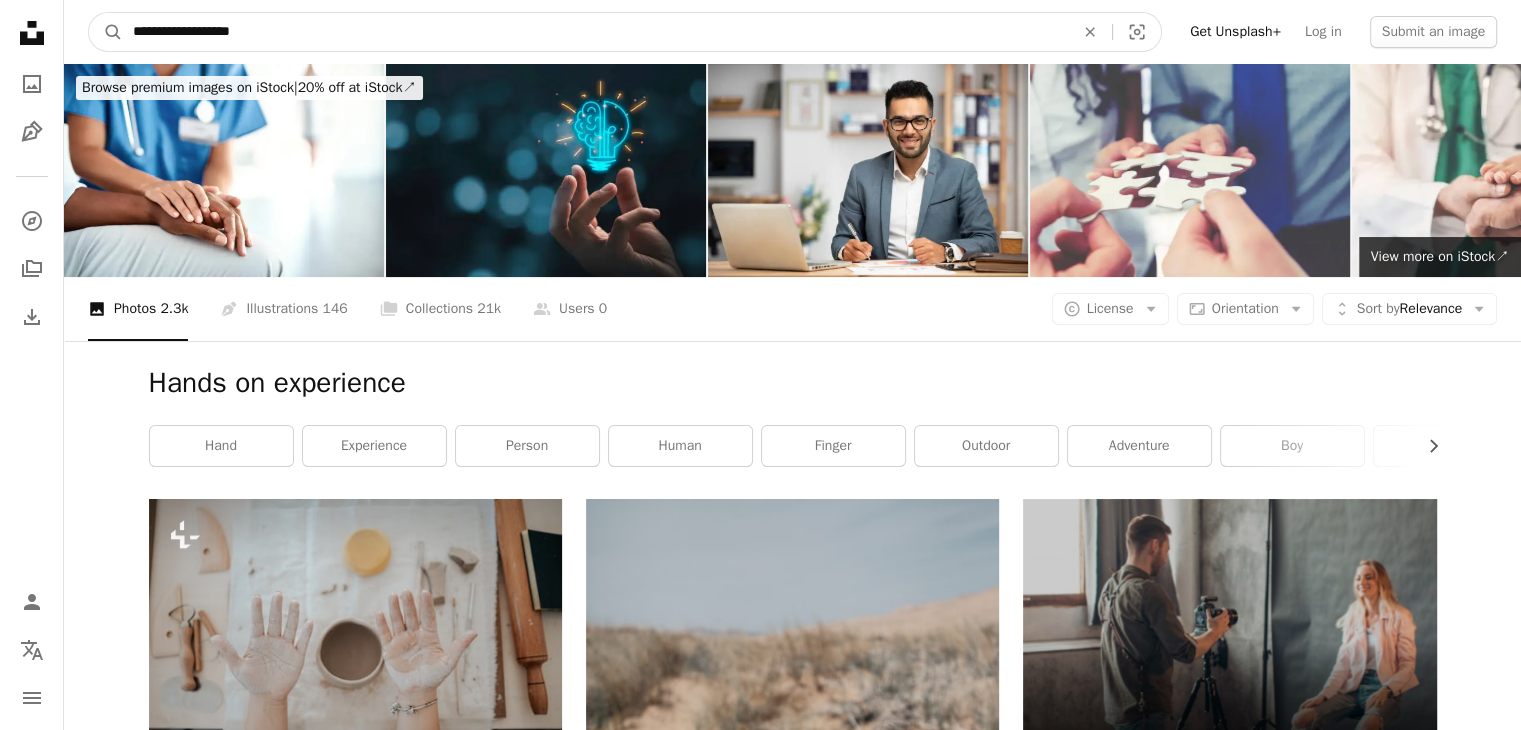 drag, startPoint x: 270, startPoint y: 25, endPoint x: 38, endPoint y: -27, distance: 237.75618 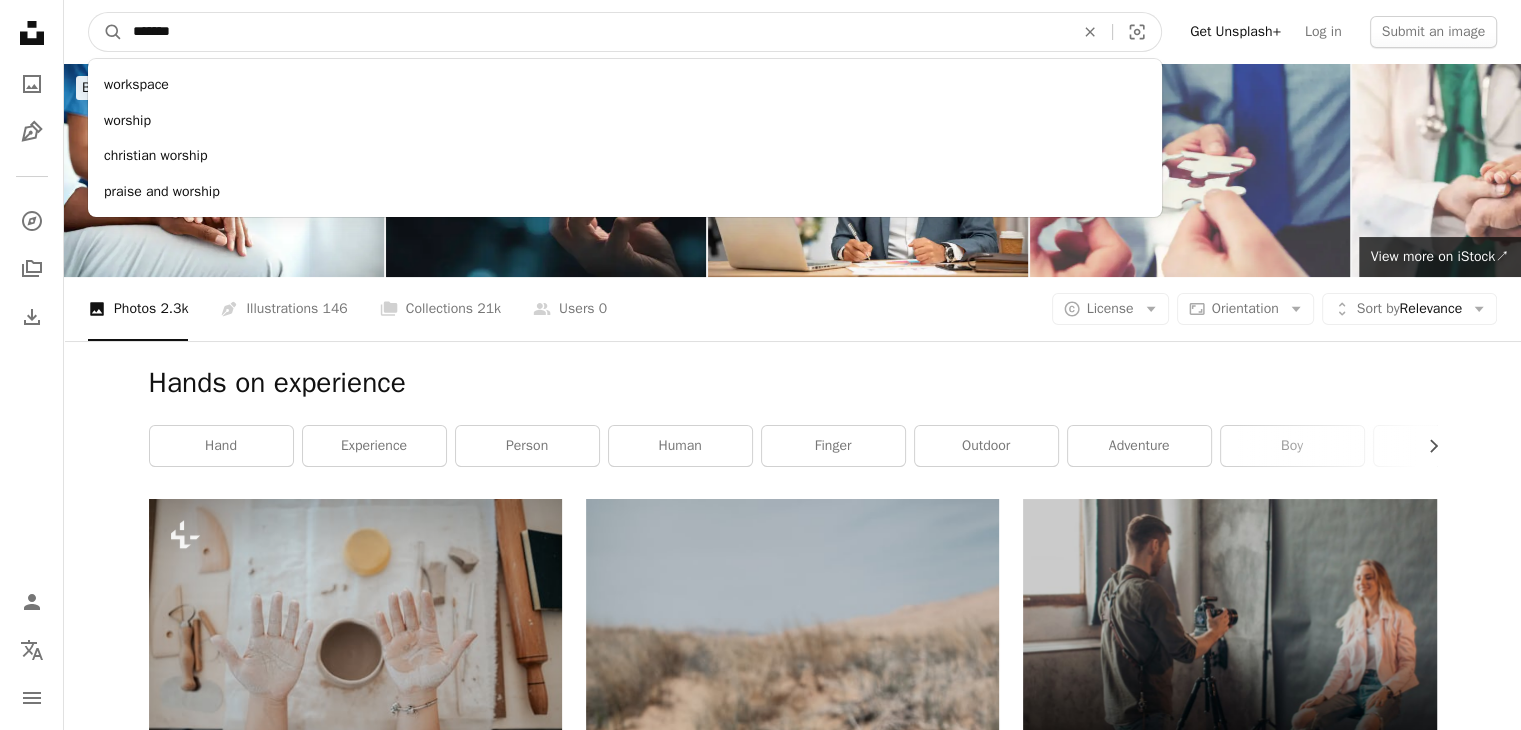 type on "********" 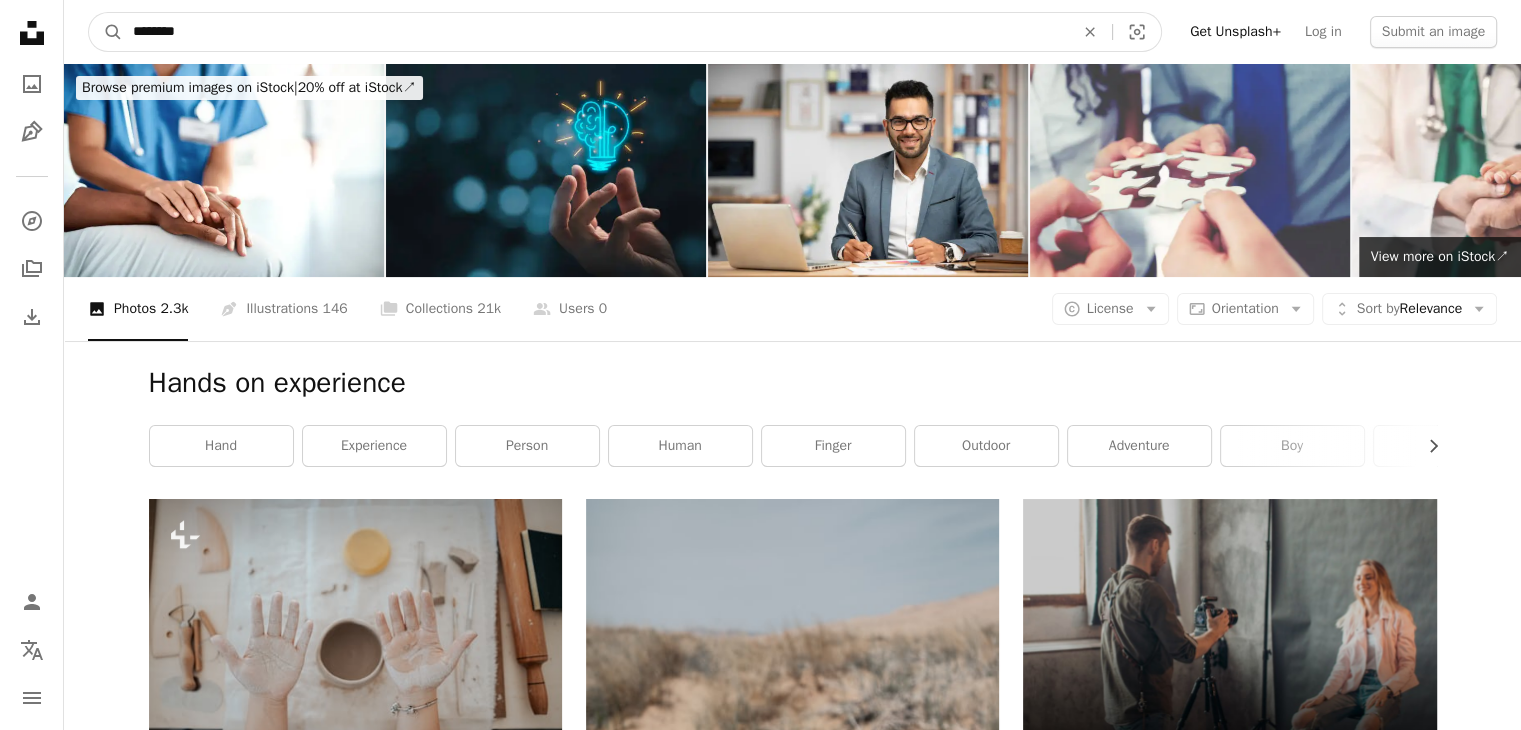 click on "A magnifying glass" at bounding box center (106, 32) 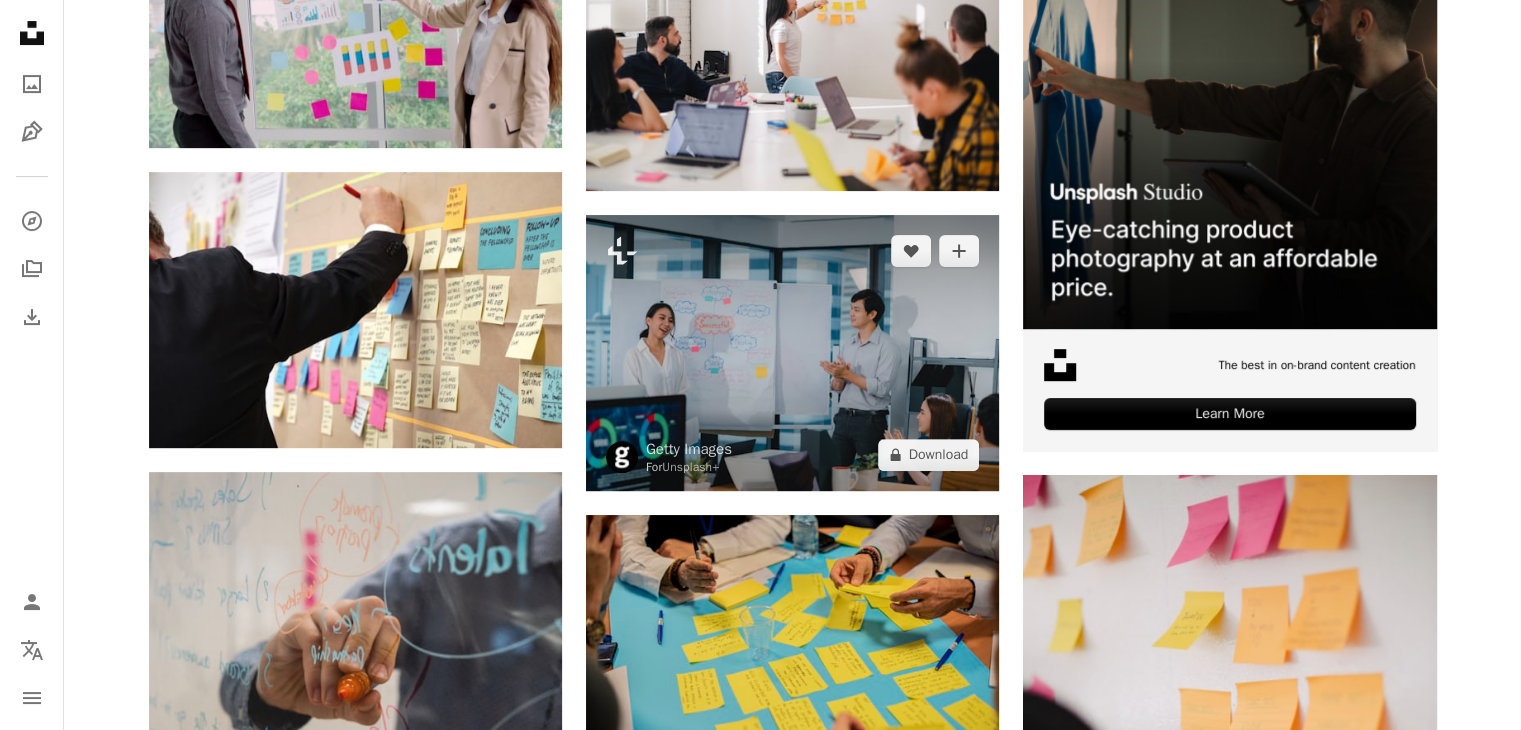 scroll, scrollTop: 584, scrollLeft: 0, axis: vertical 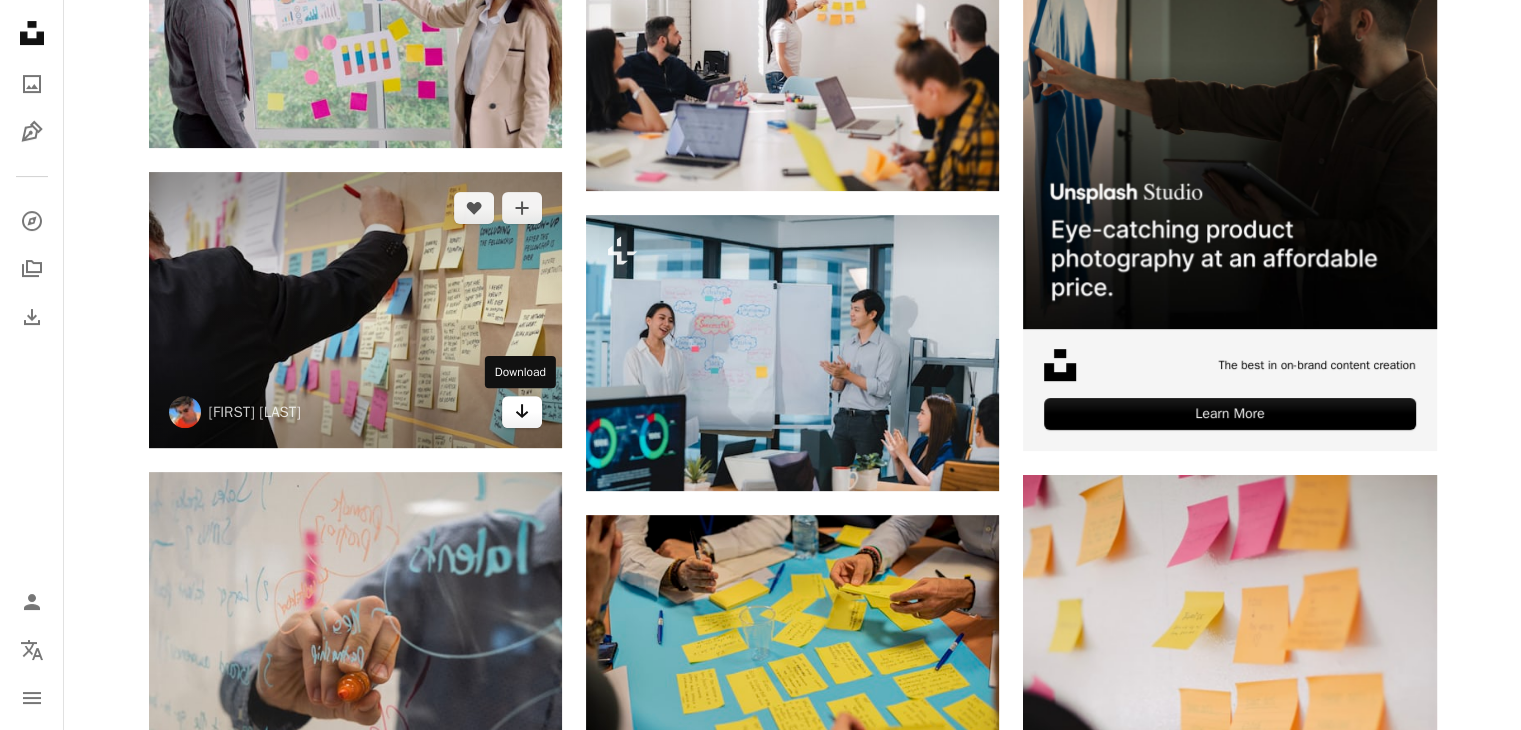 click on "Arrow pointing down" 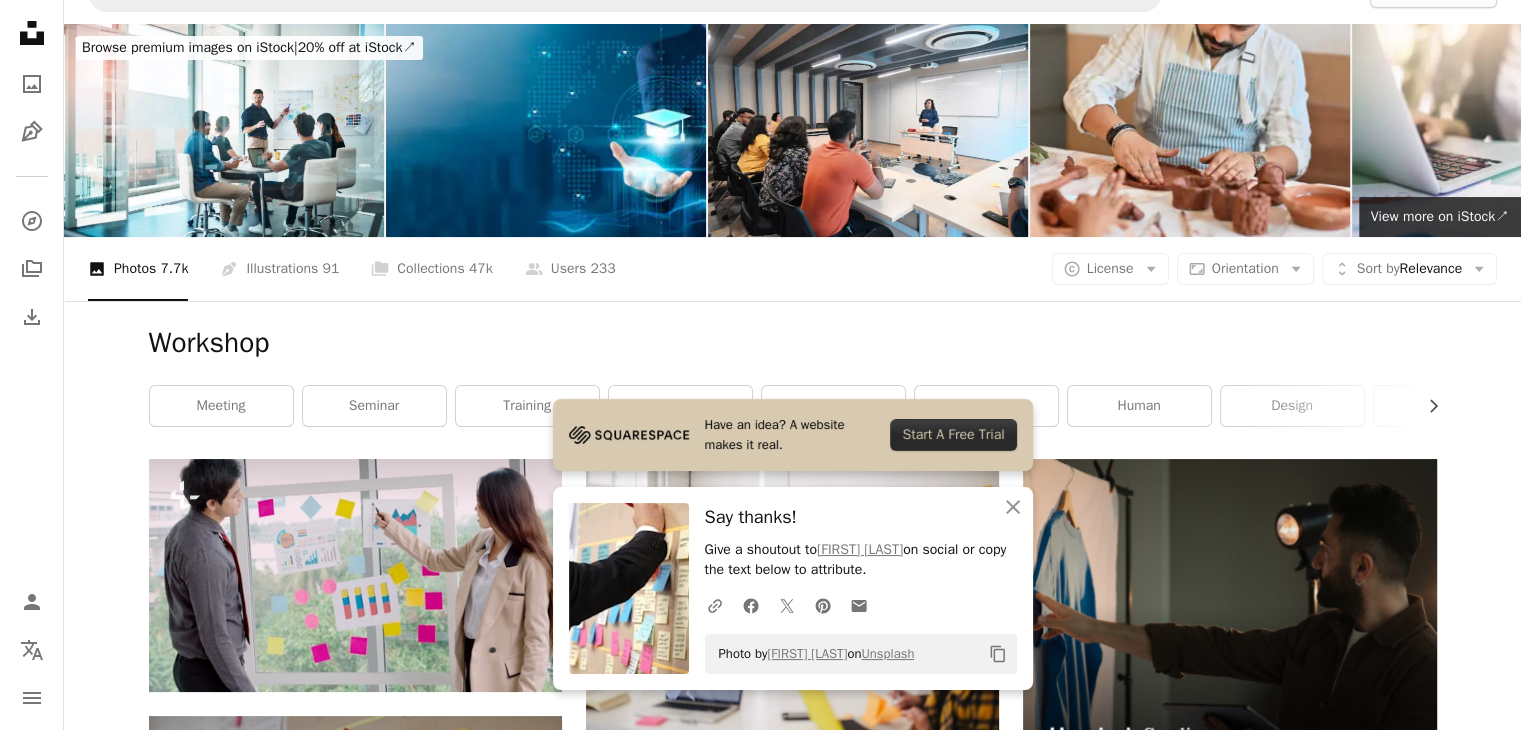 scroll, scrollTop: 0, scrollLeft: 0, axis: both 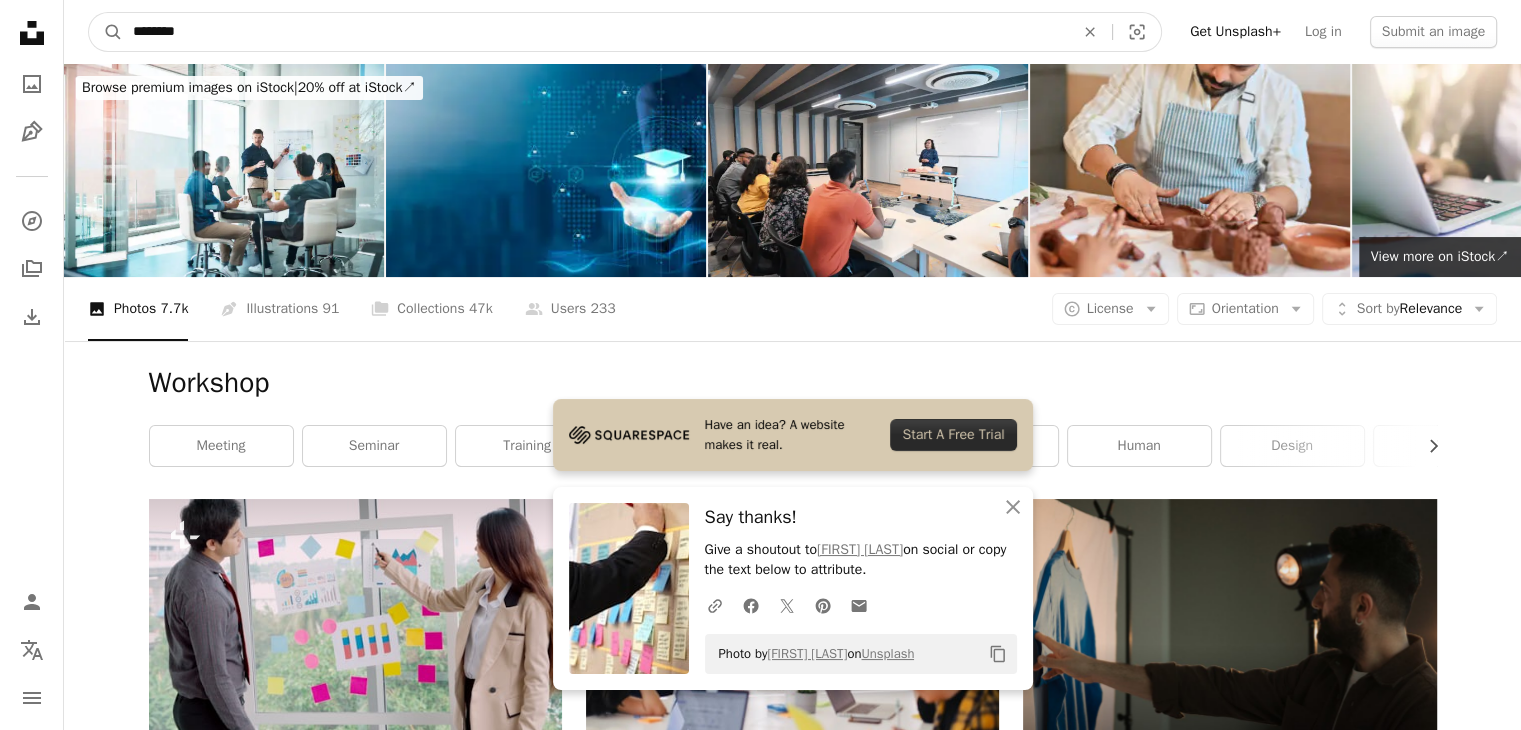 click on "********" at bounding box center (595, 32) 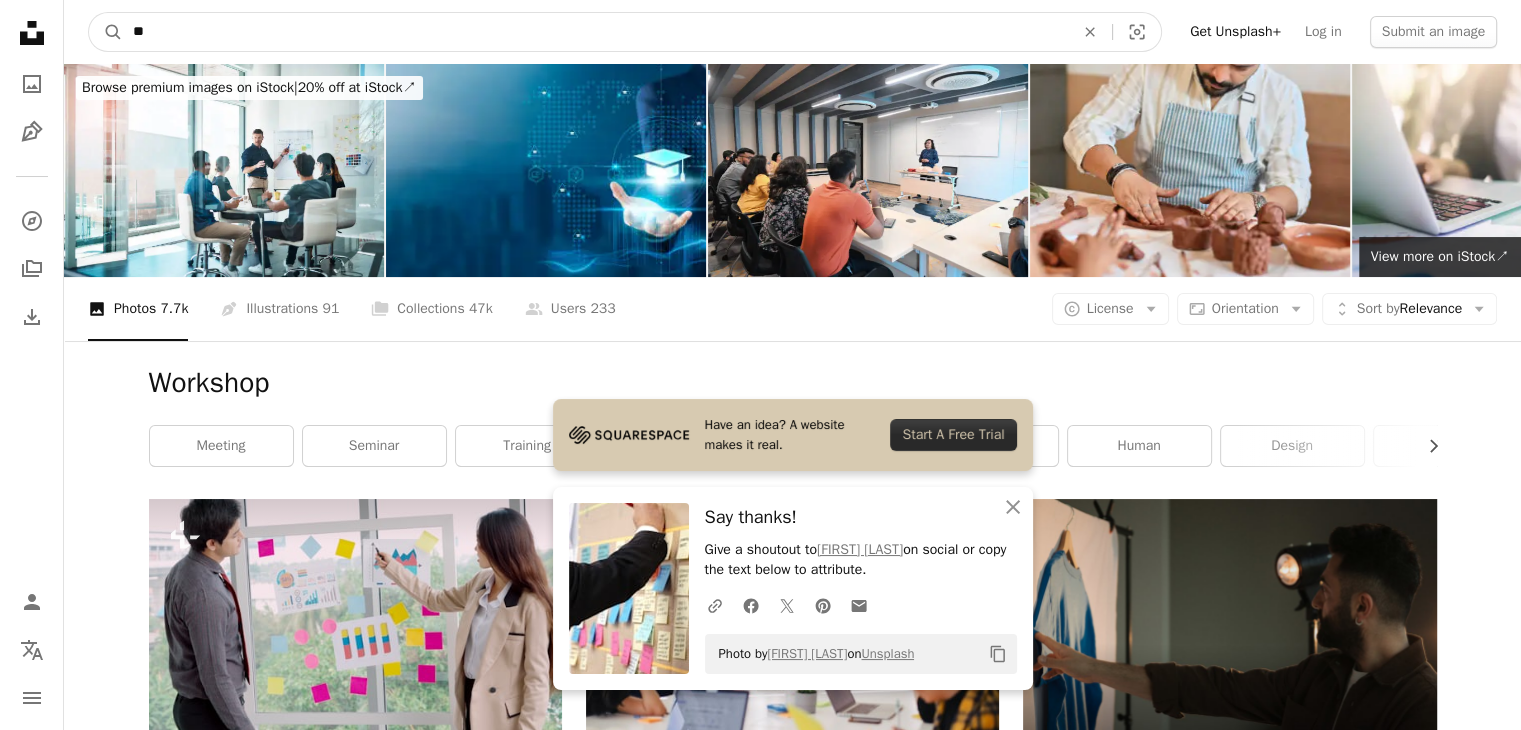 type on "*" 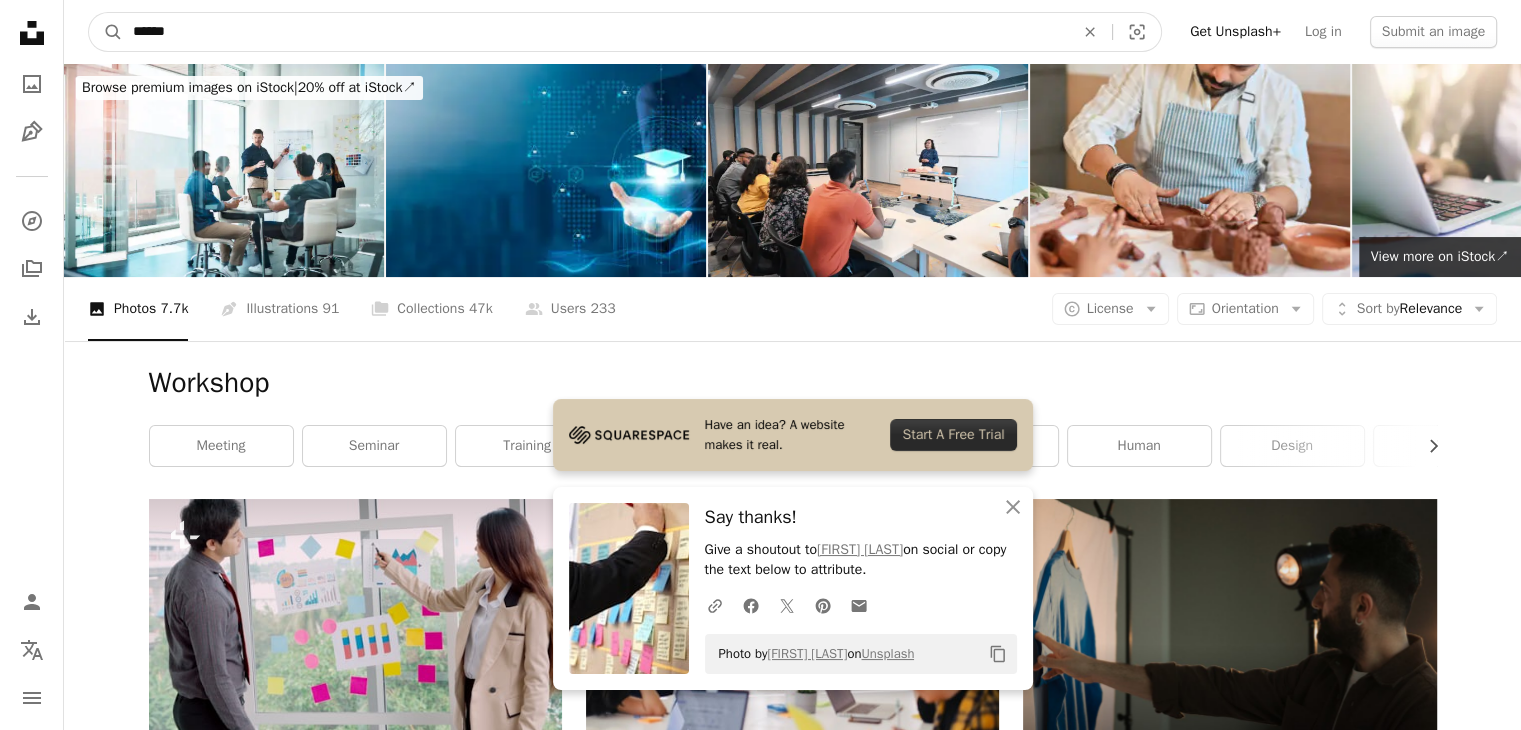 type on "*******" 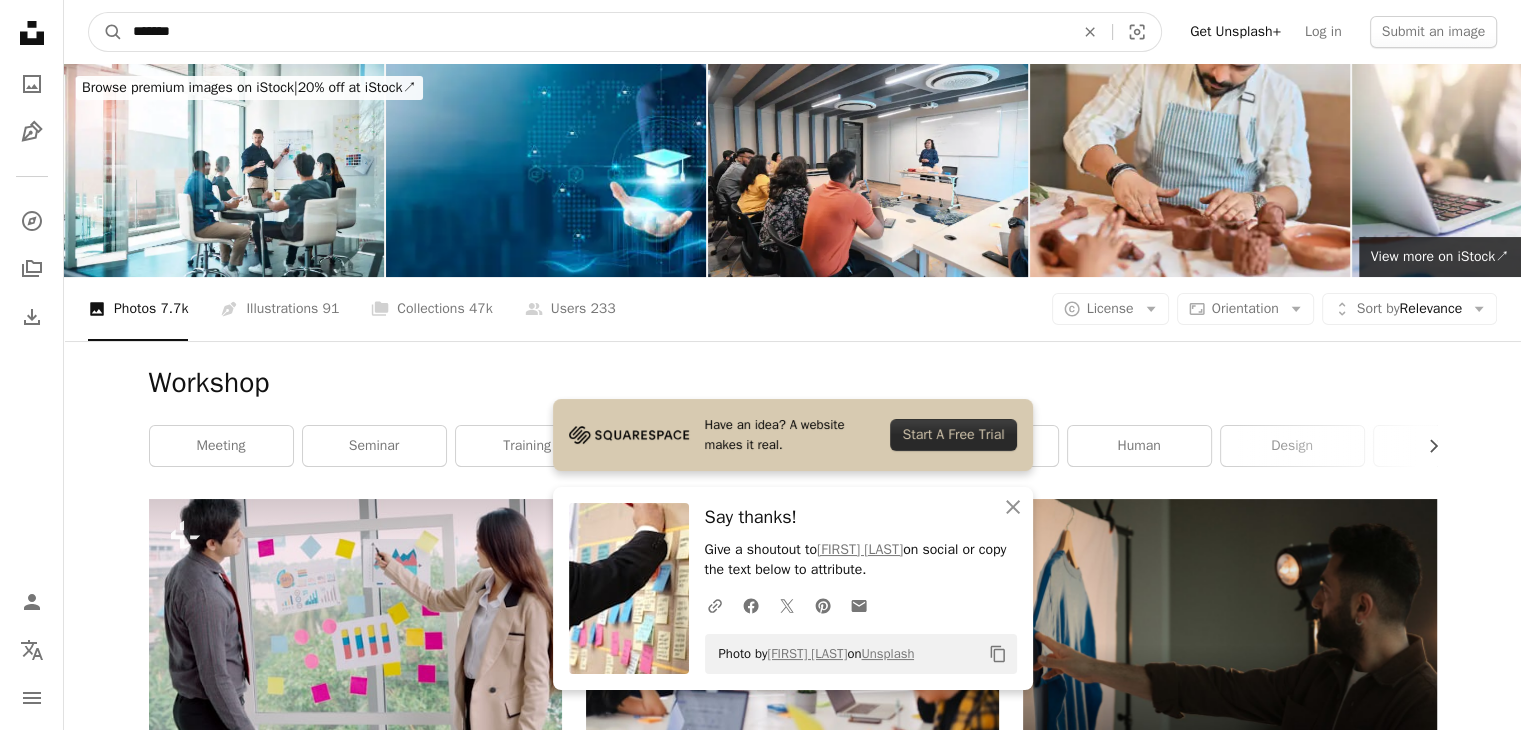 click on "A magnifying glass" at bounding box center [106, 32] 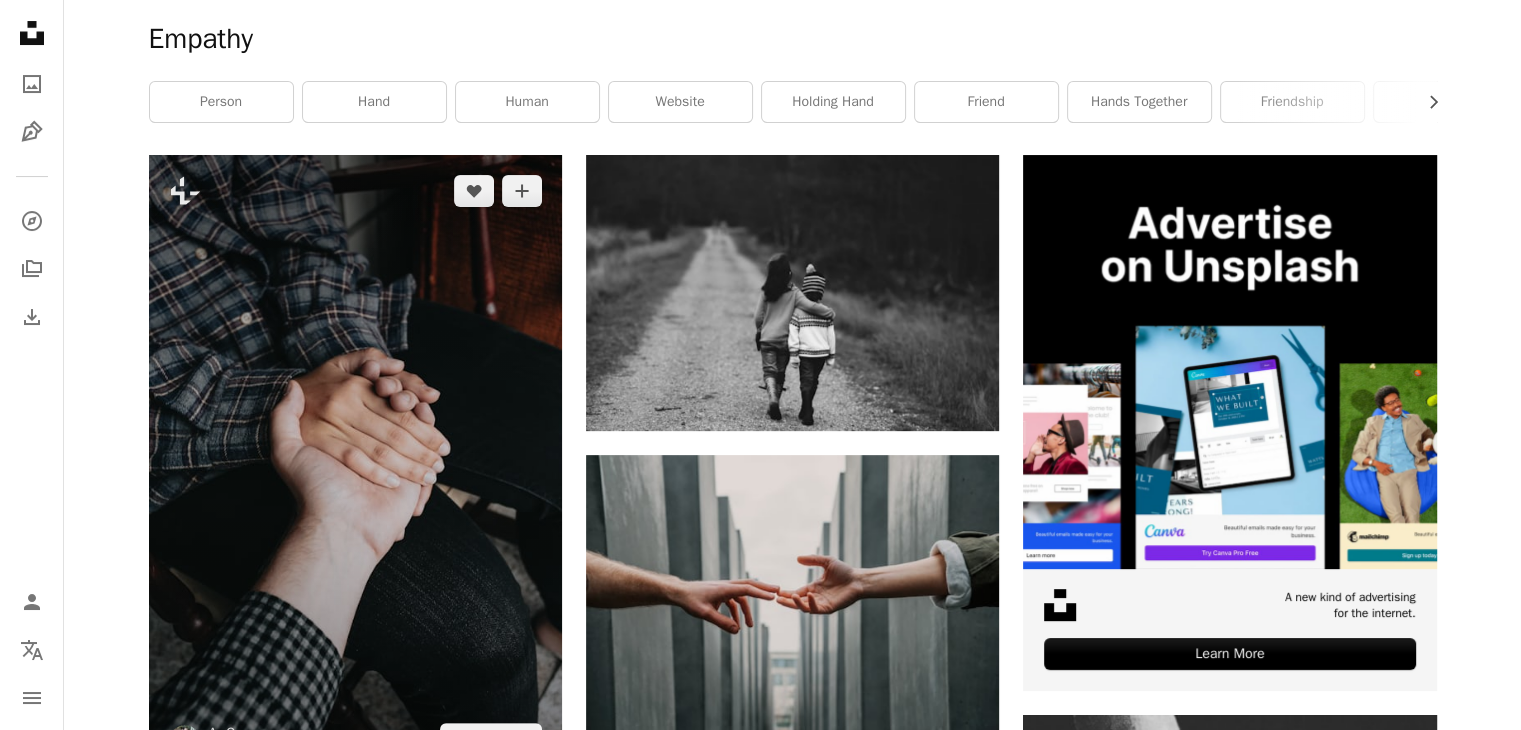 scroll, scrollTop: 0, scrollLeft: 0, axis: both 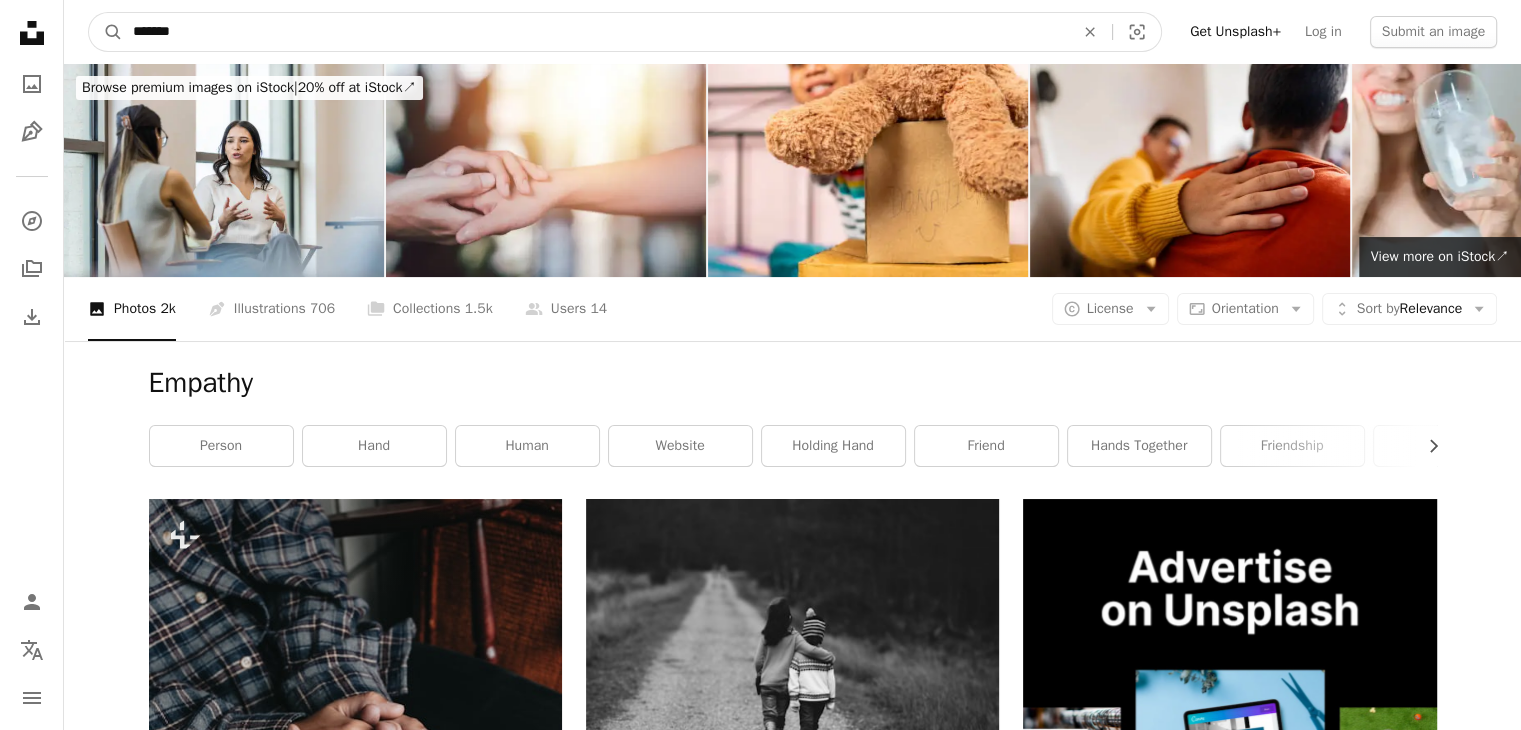 click on "*******" at bounding box center [595, 32] 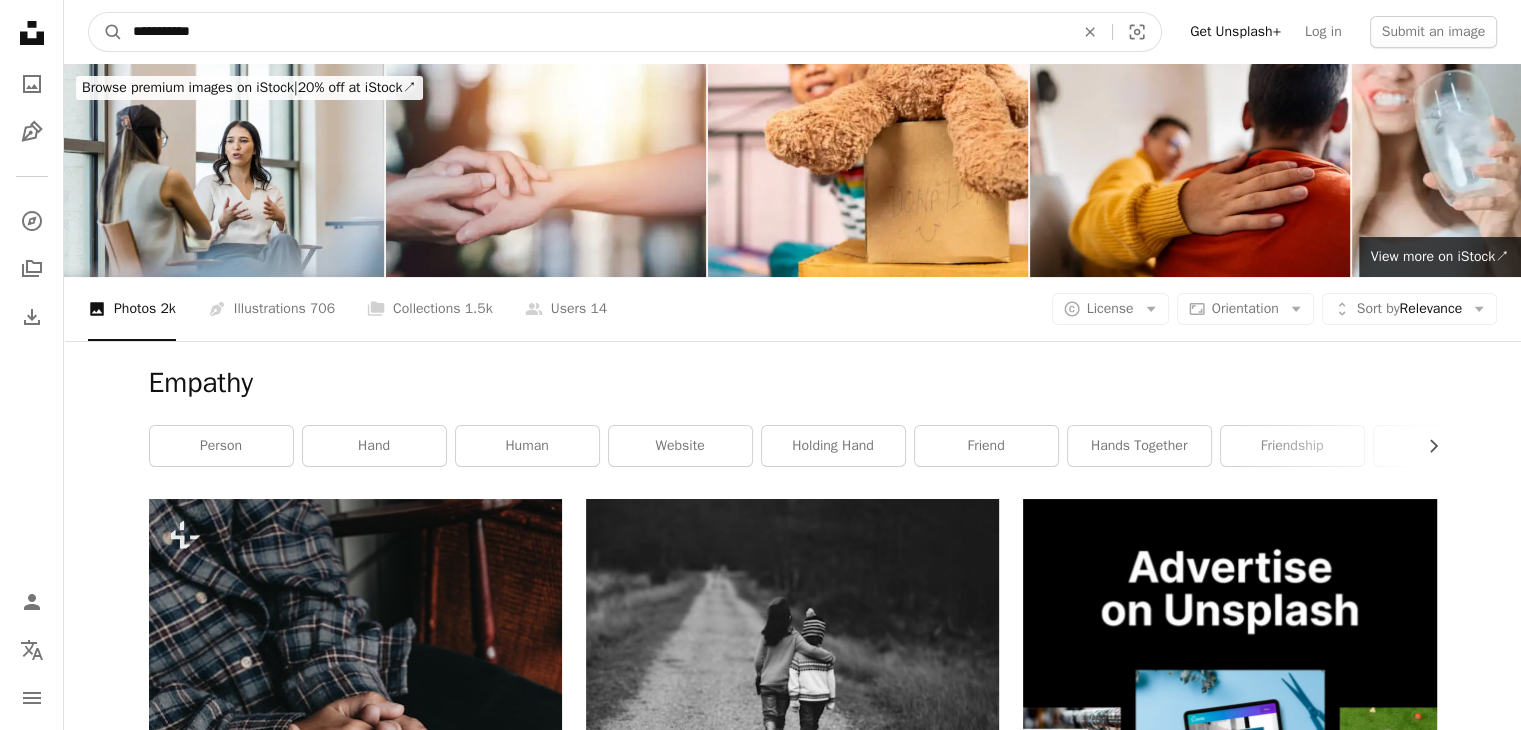 type on "**********" 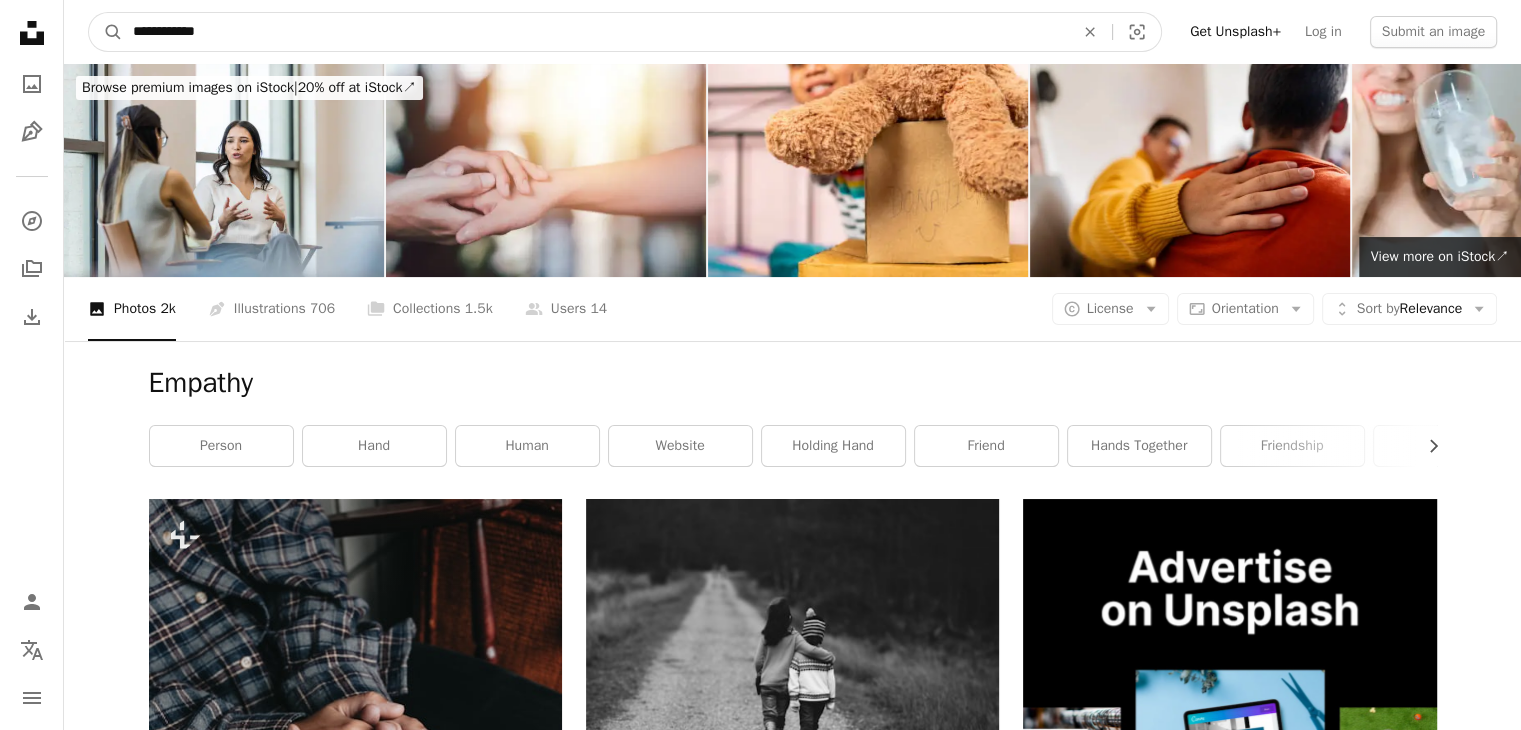 click on "A magnifying glass" at bounding box center [106, 32] 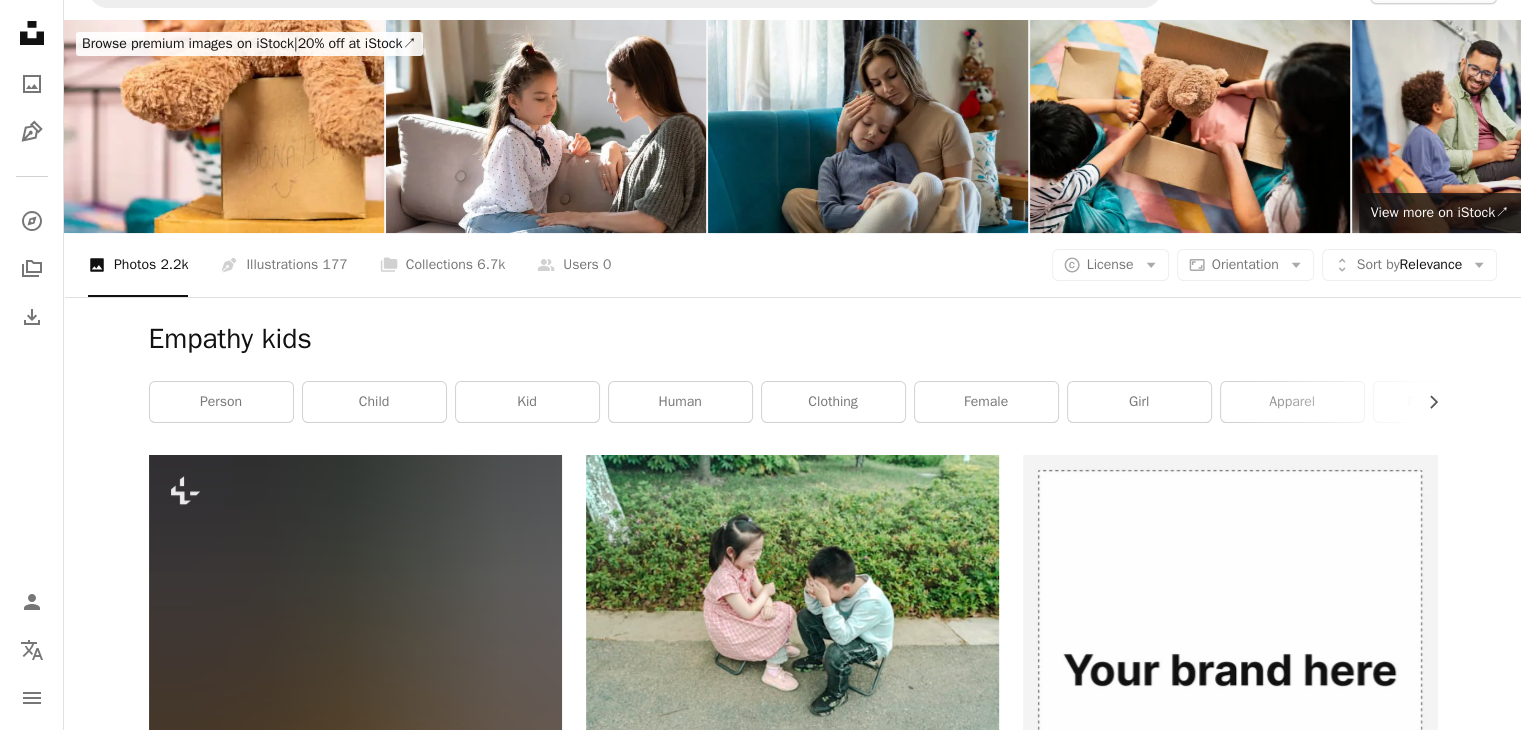 scroll, scrollTop: 0, scrollLeft: 0, axis: both 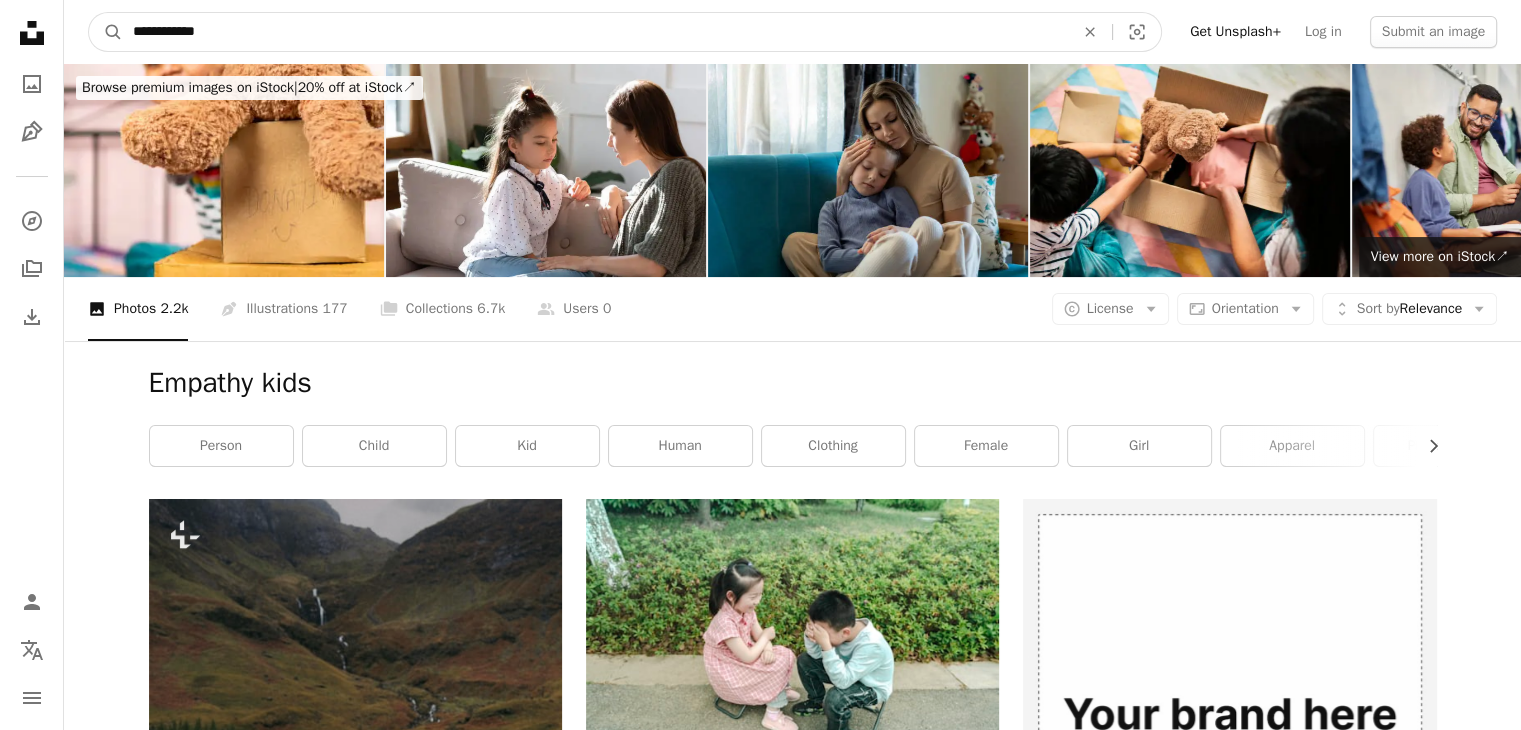 click on "**********" at bounding box center [595, 32] 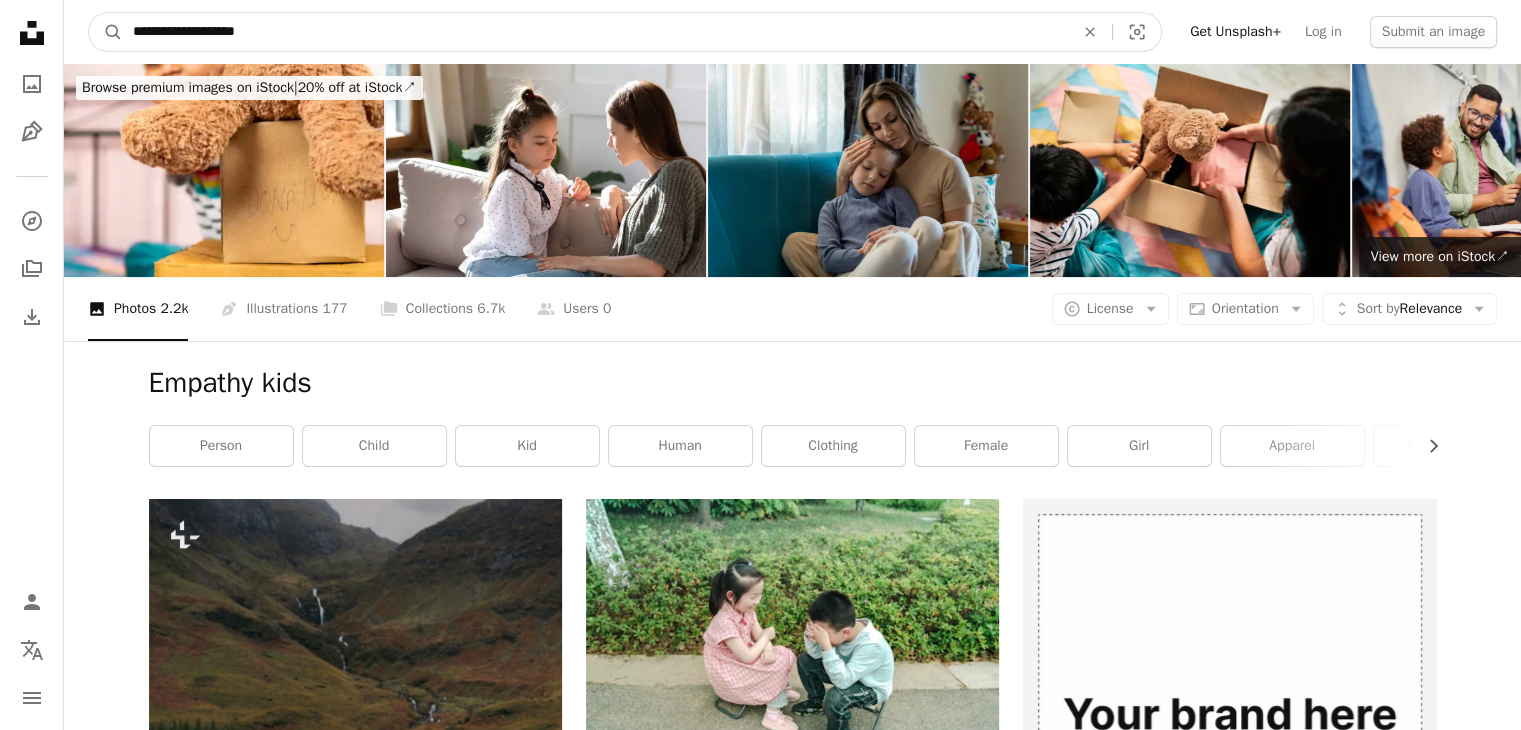 type on "**********" 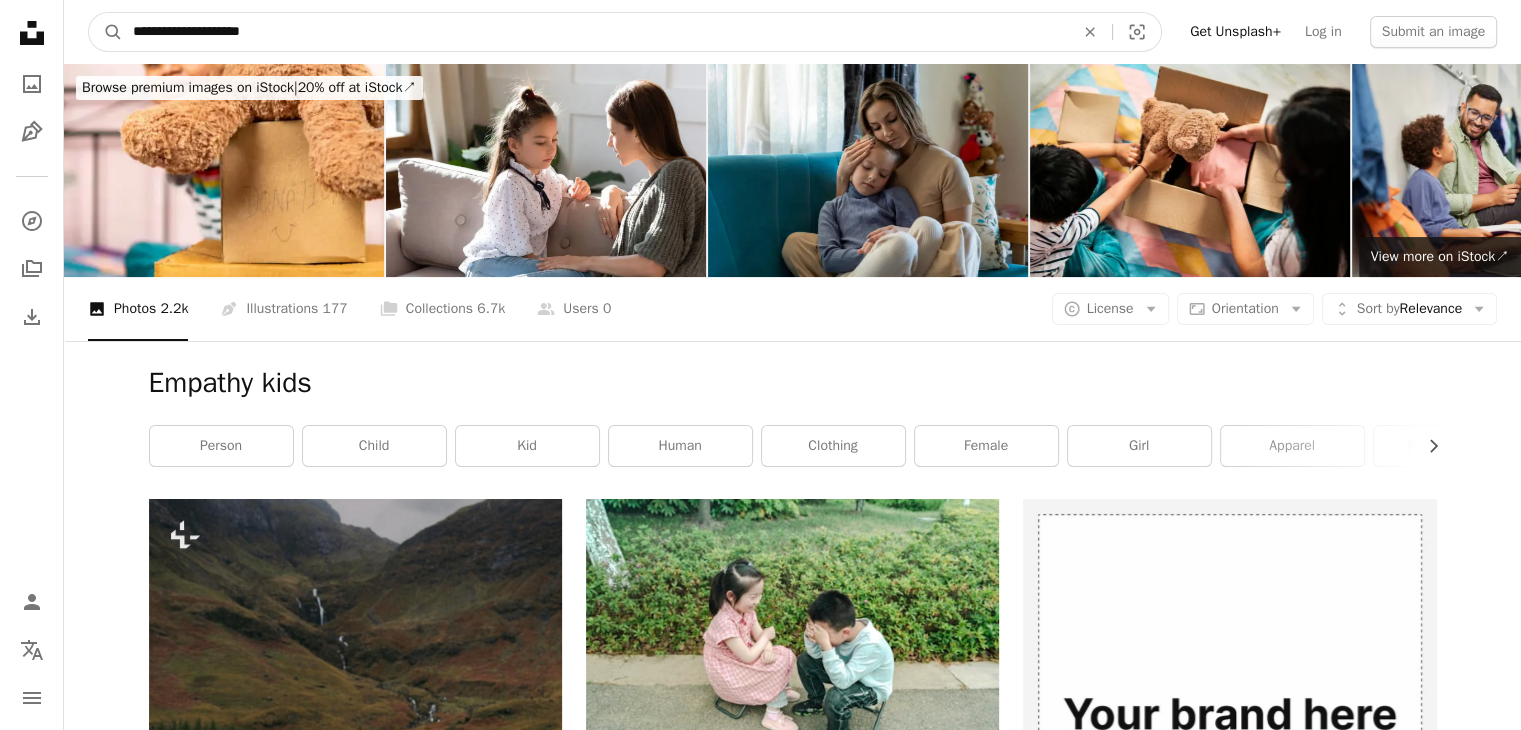 click on "A magnifying glass" at bounding box center (106, 32) 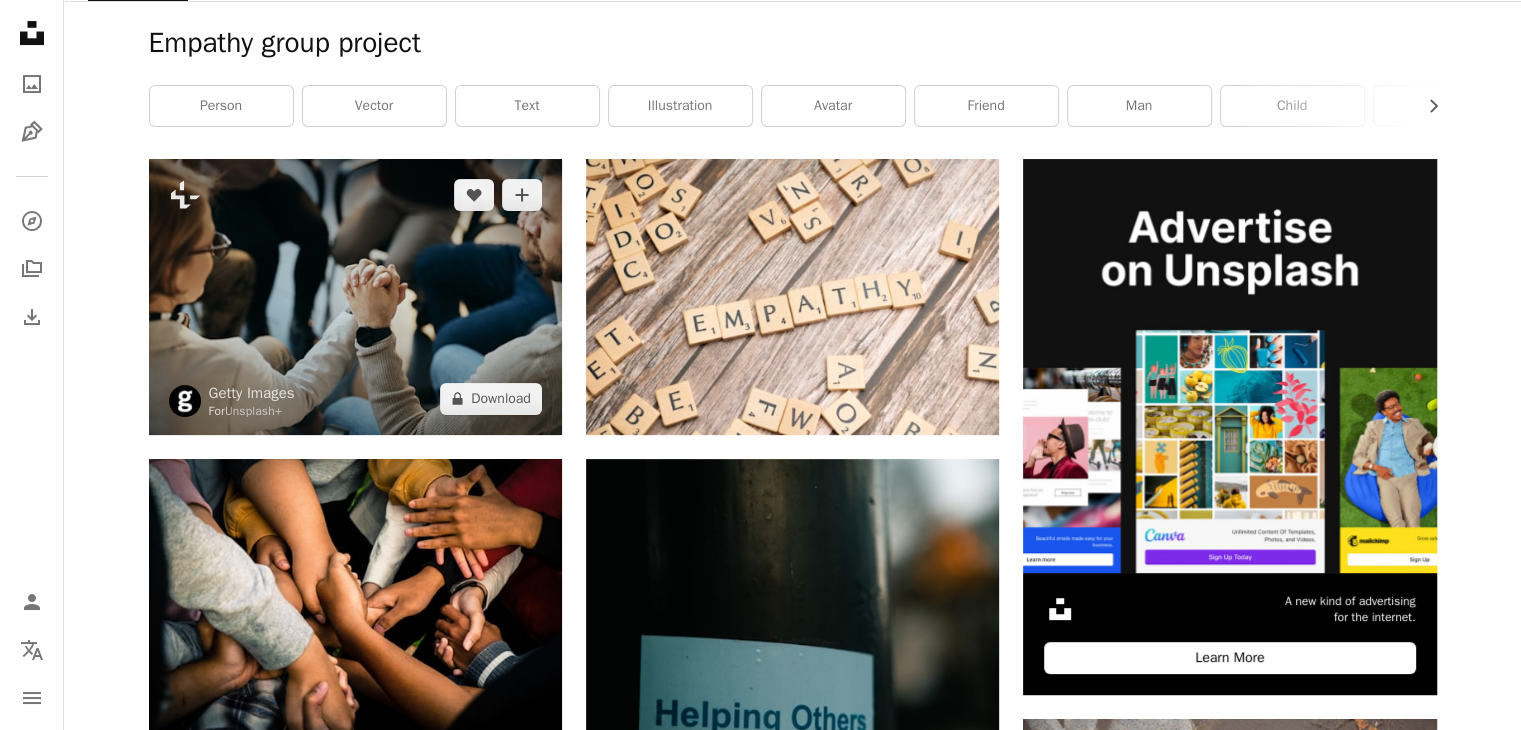scroll, scrollTop: 0, scrollLeft: 0, axis: both 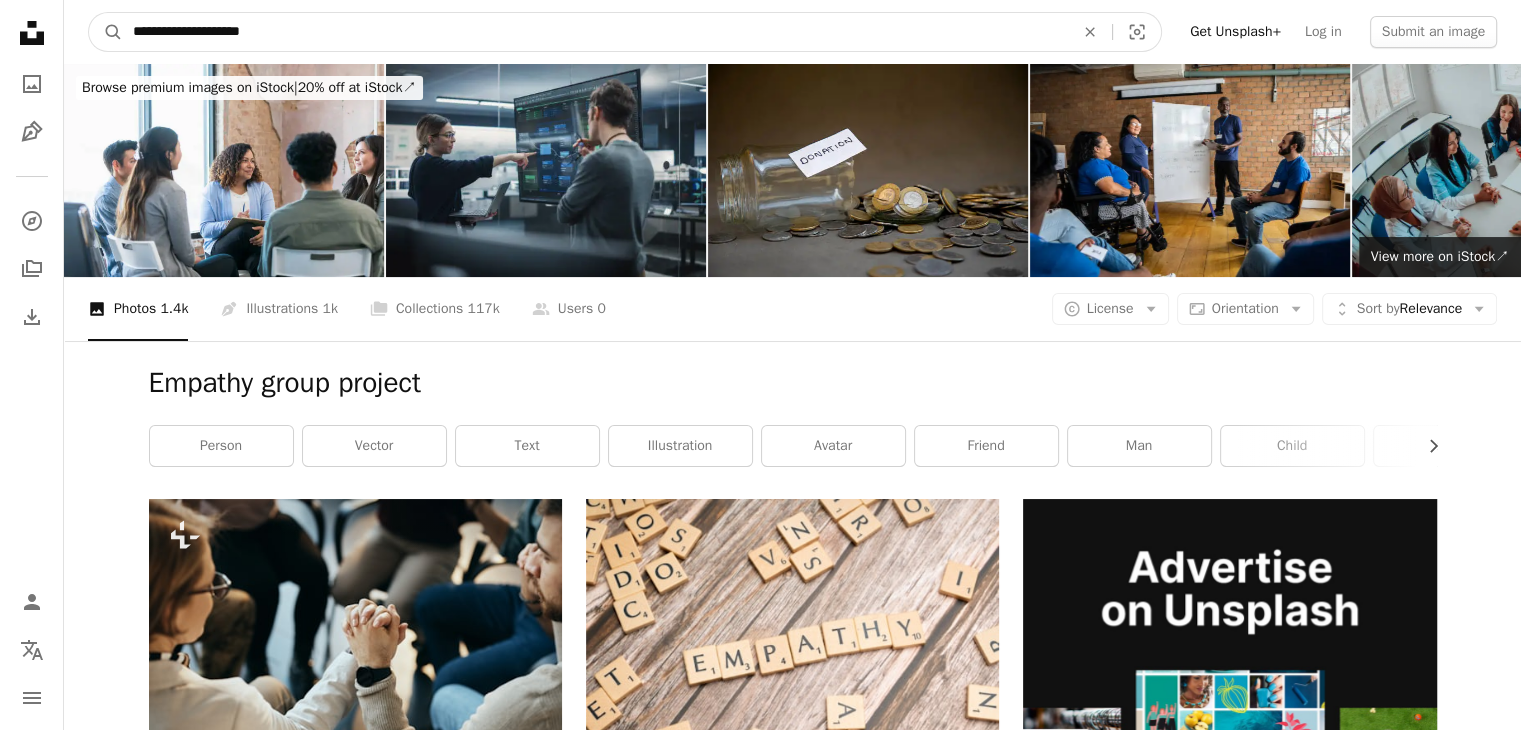 drag, startPoint x: 268, startPoint y: 32, endPoint x: 43, endPoint y: 31, distance: 225.00223 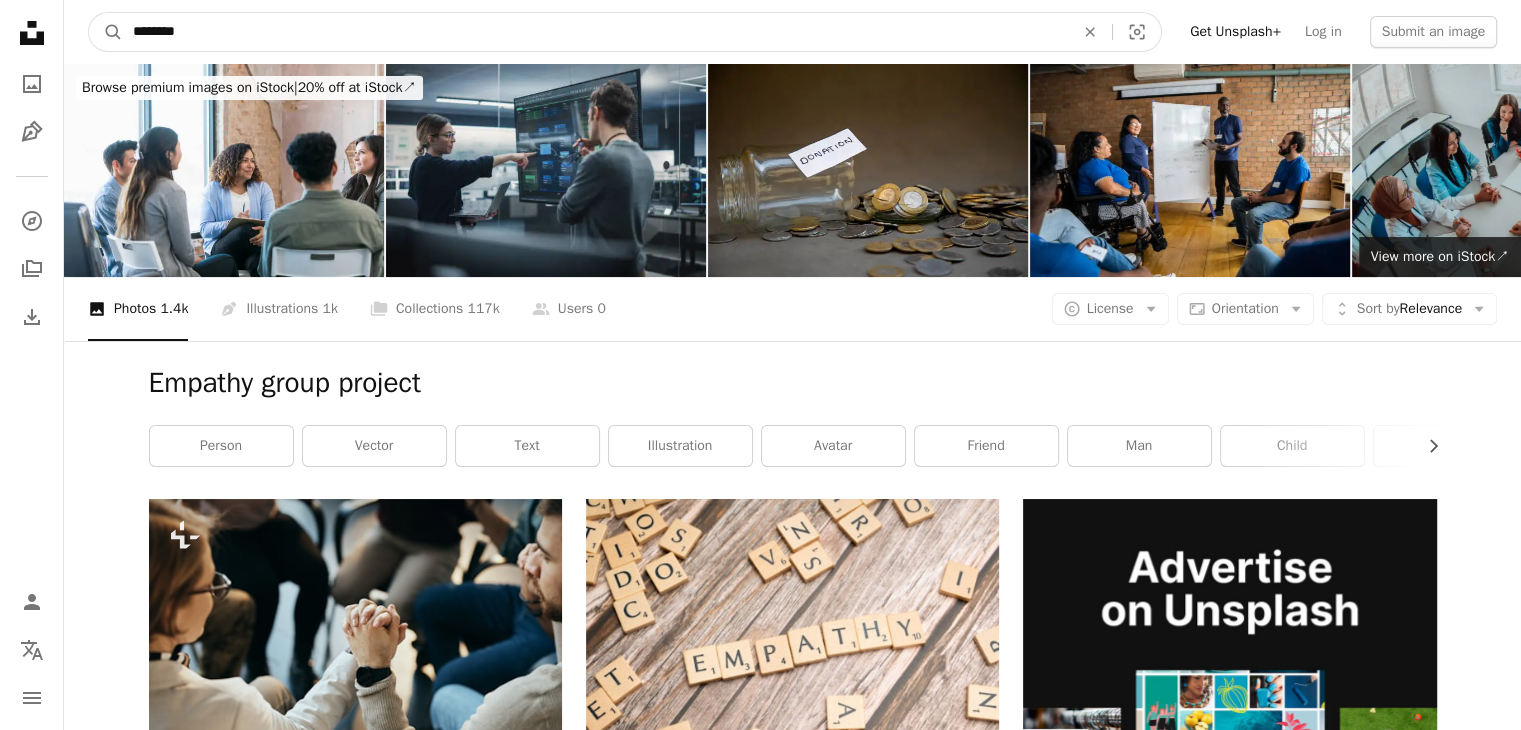 type on "*********" 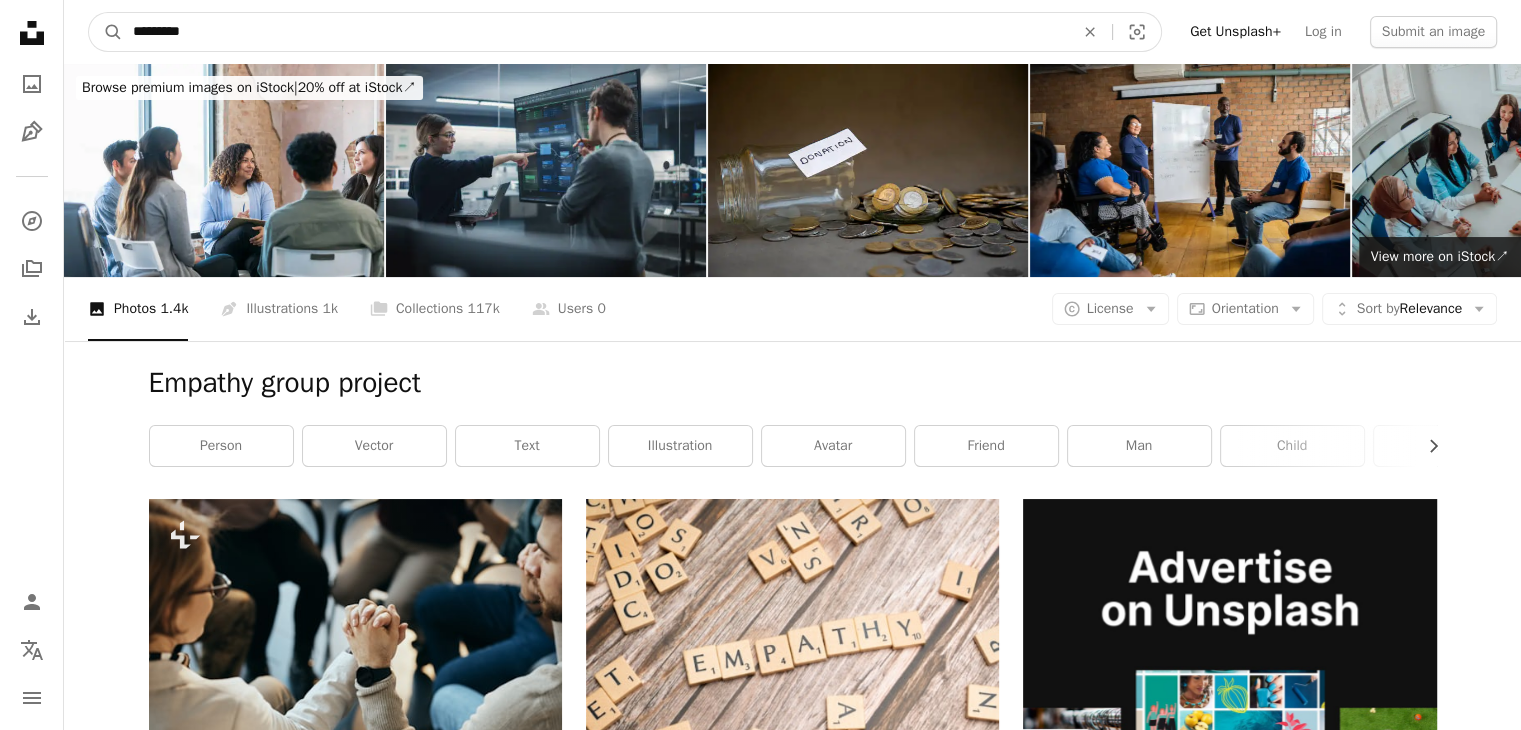 click on "A magnifying glass" at bounding box center [106, 32] 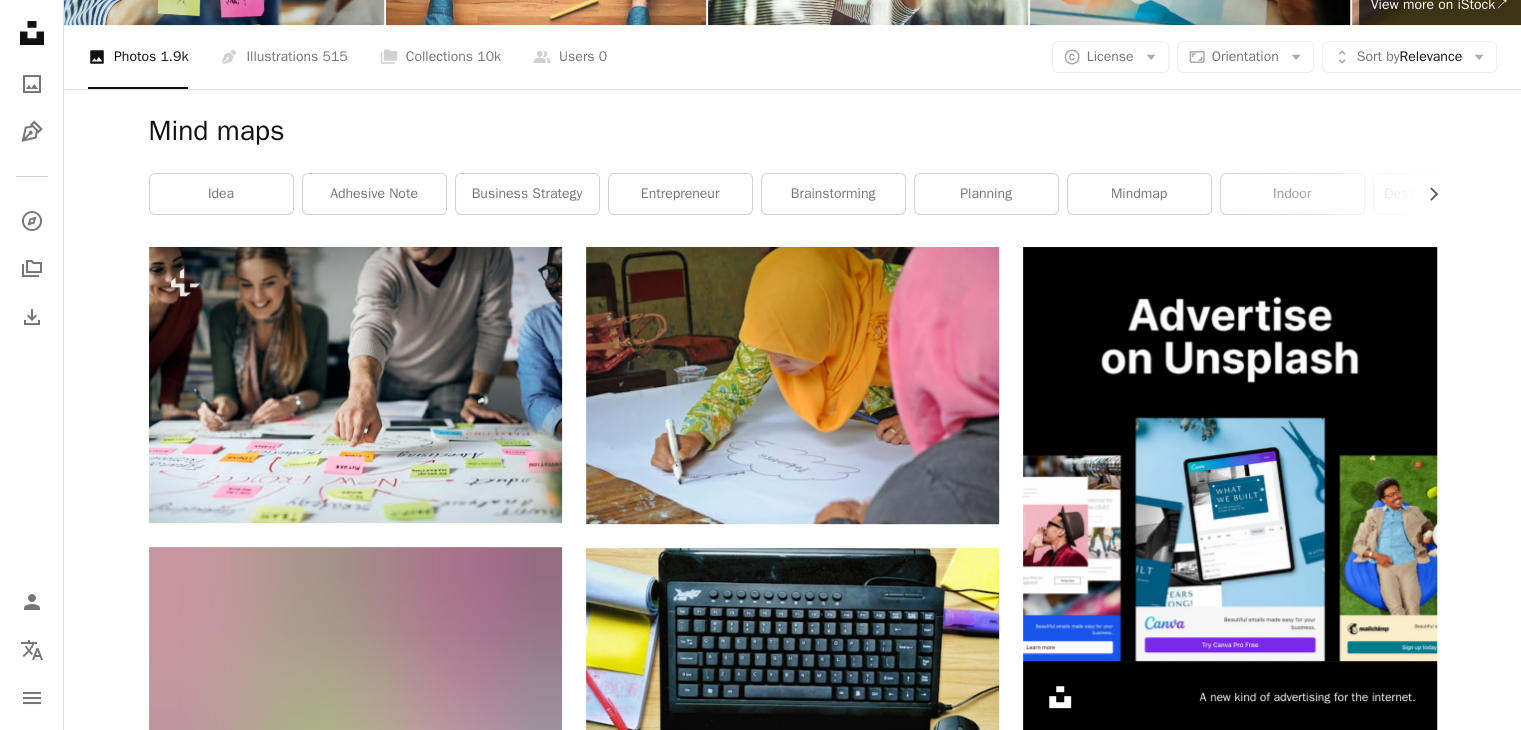 scroll, scrollTop: 0, scrollLeft: 0, axis: both 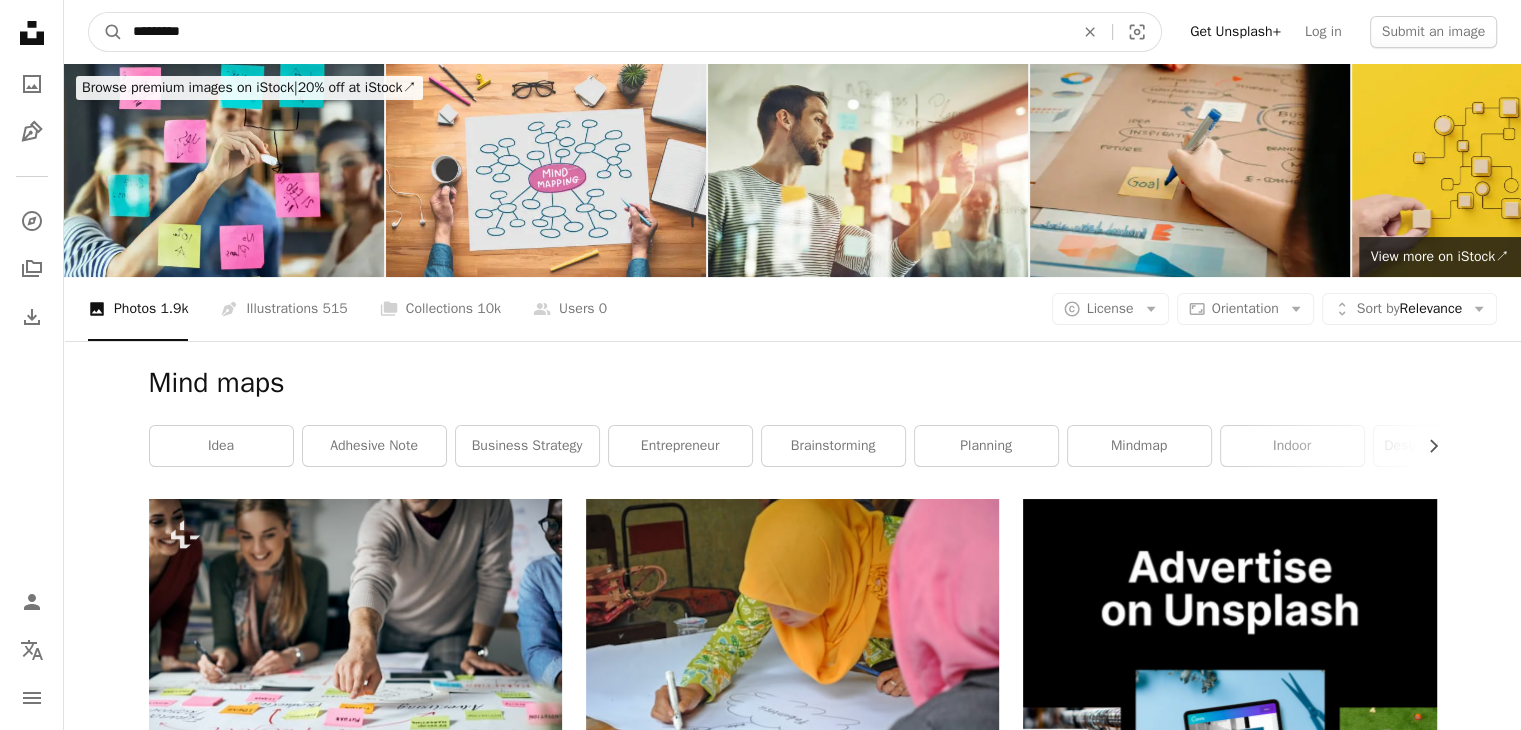 click on "*********" at bounding box center [595, 32] 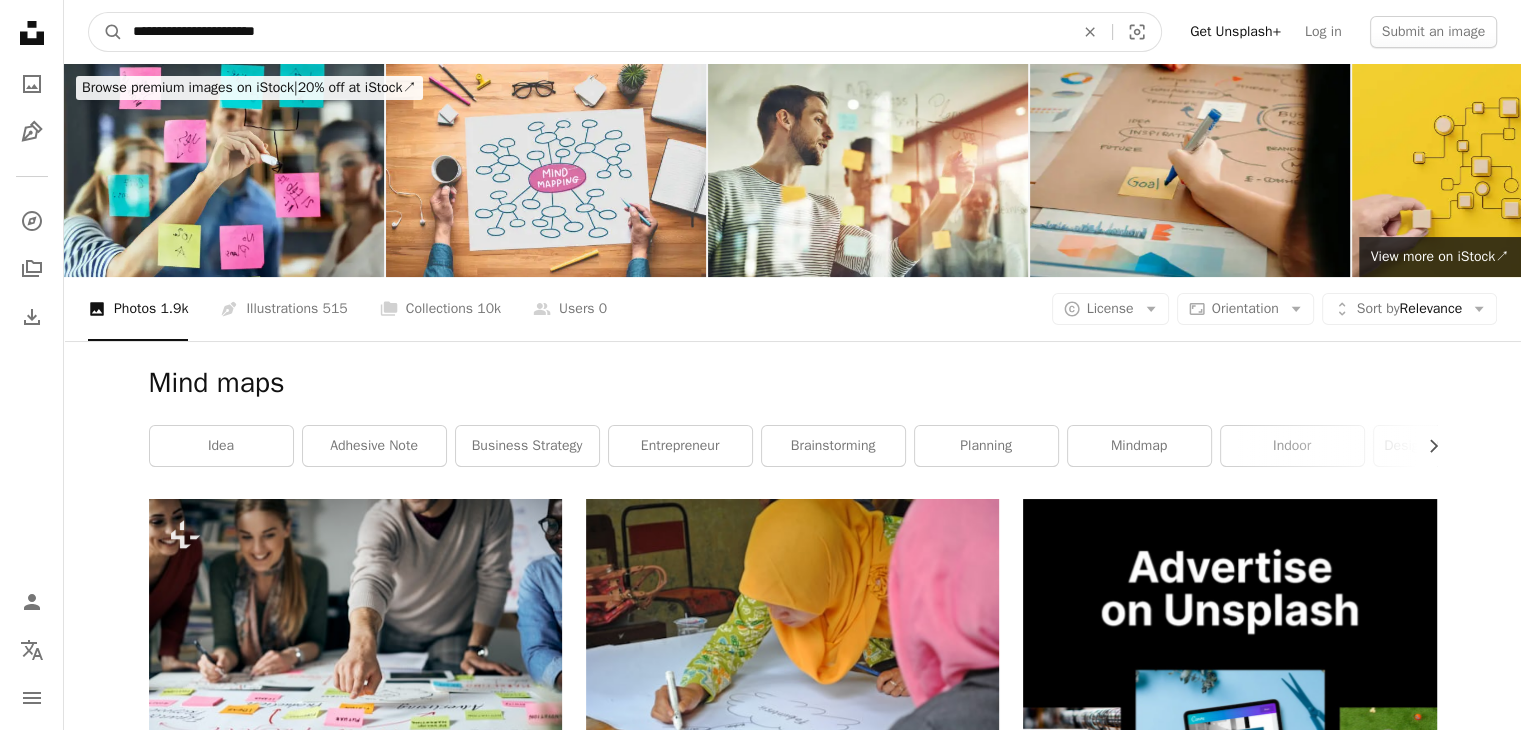 type on "**********" 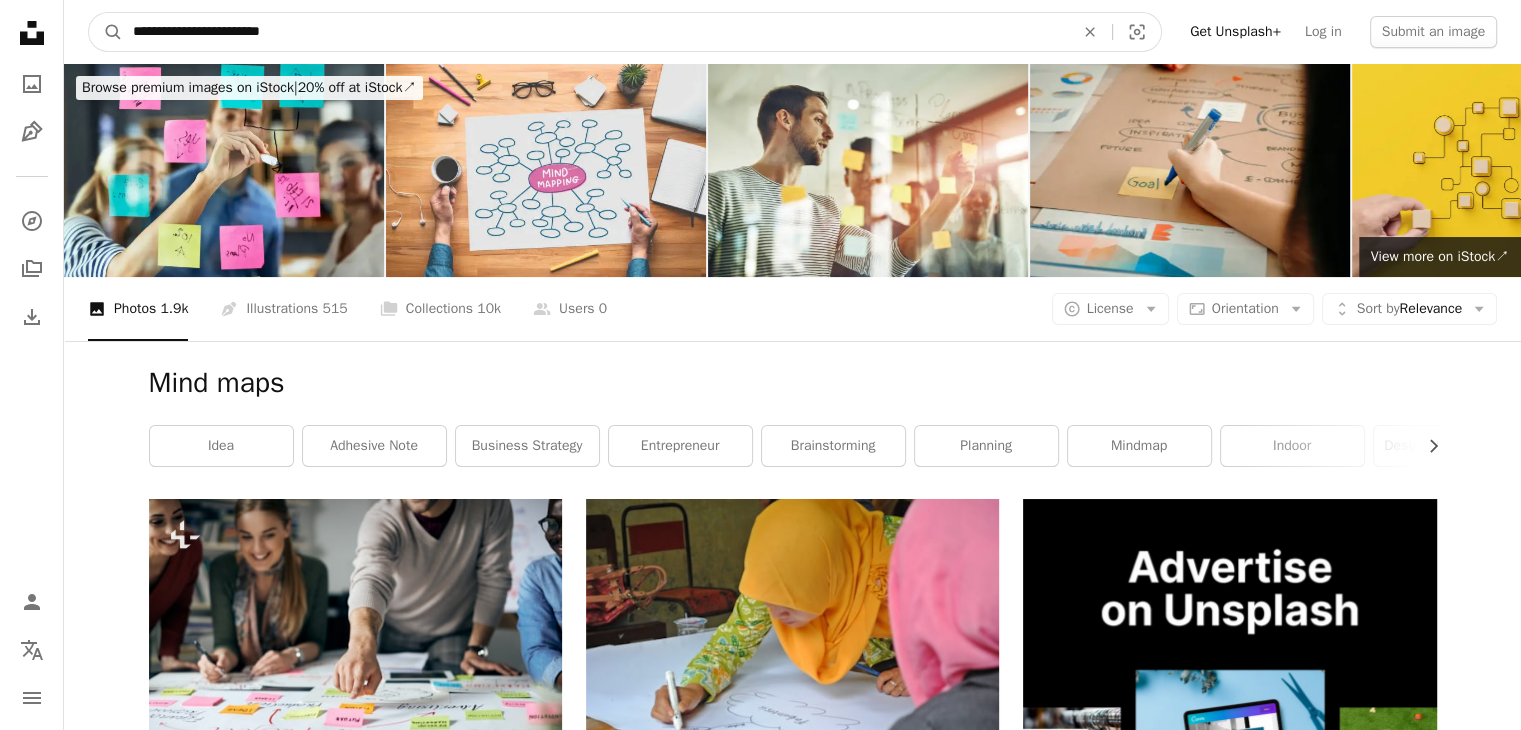 click on "A magnifying glass" at bounding box center (106, 32) 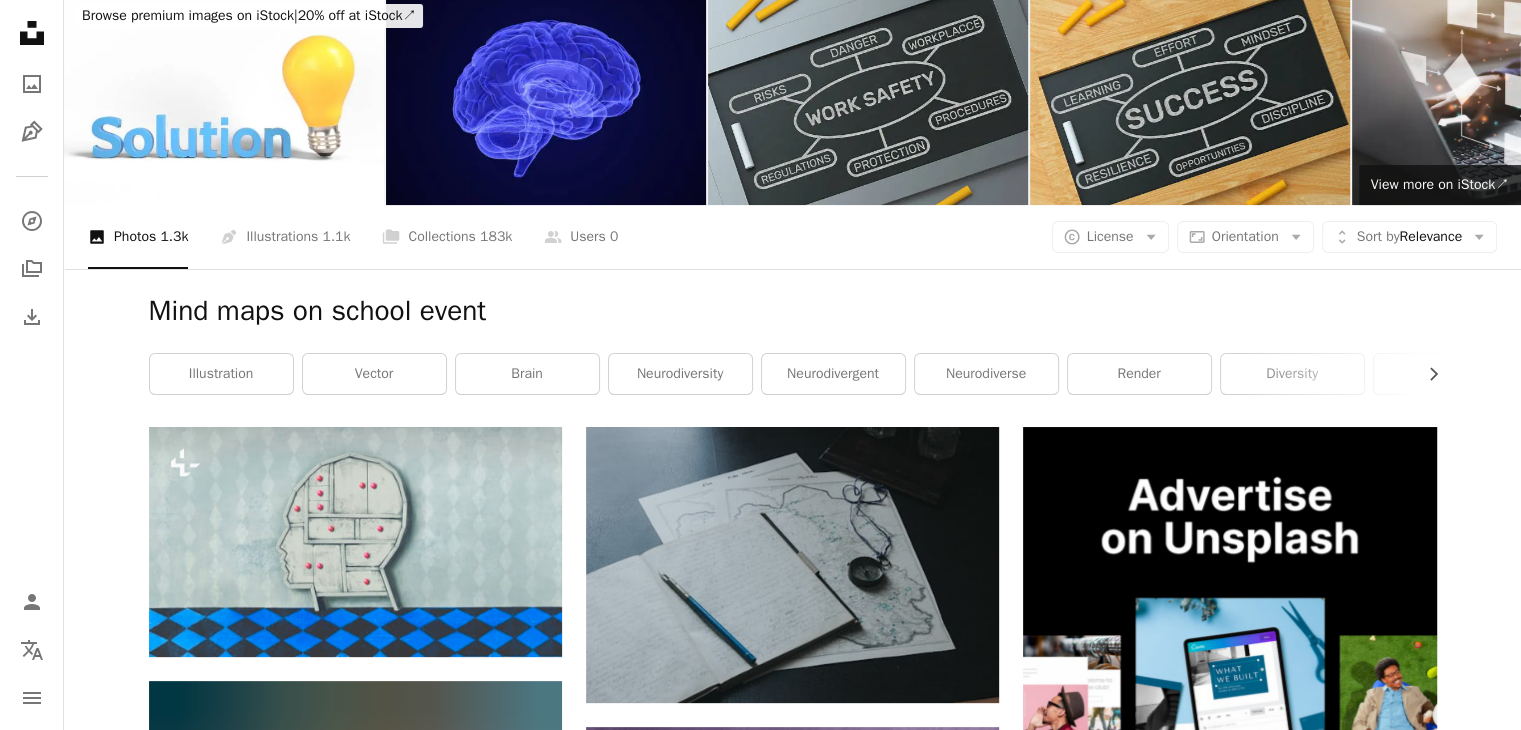 scroll, scrollTop: 0, scrollLeft: 0, axis: both 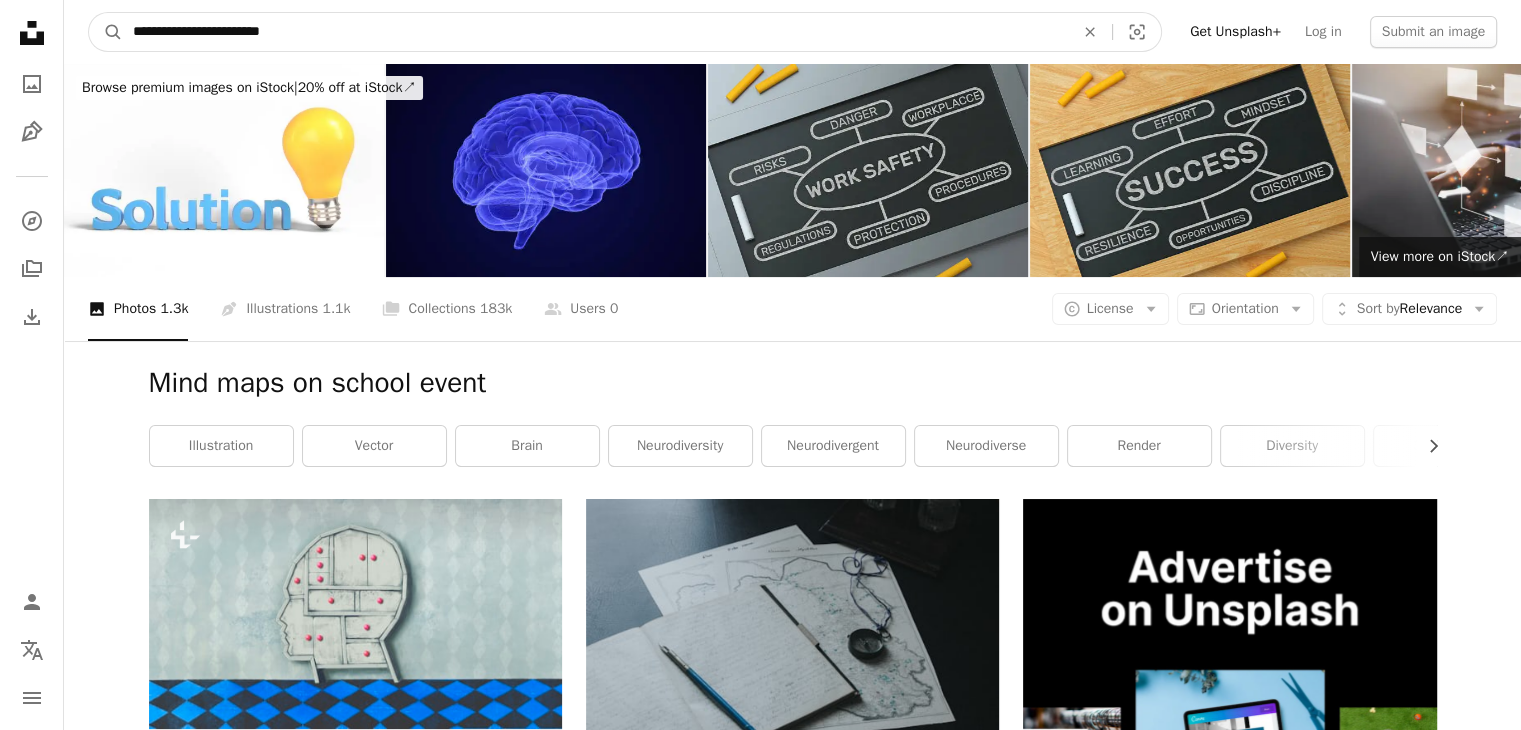 click on "**********" at bounding box center [595, 32] 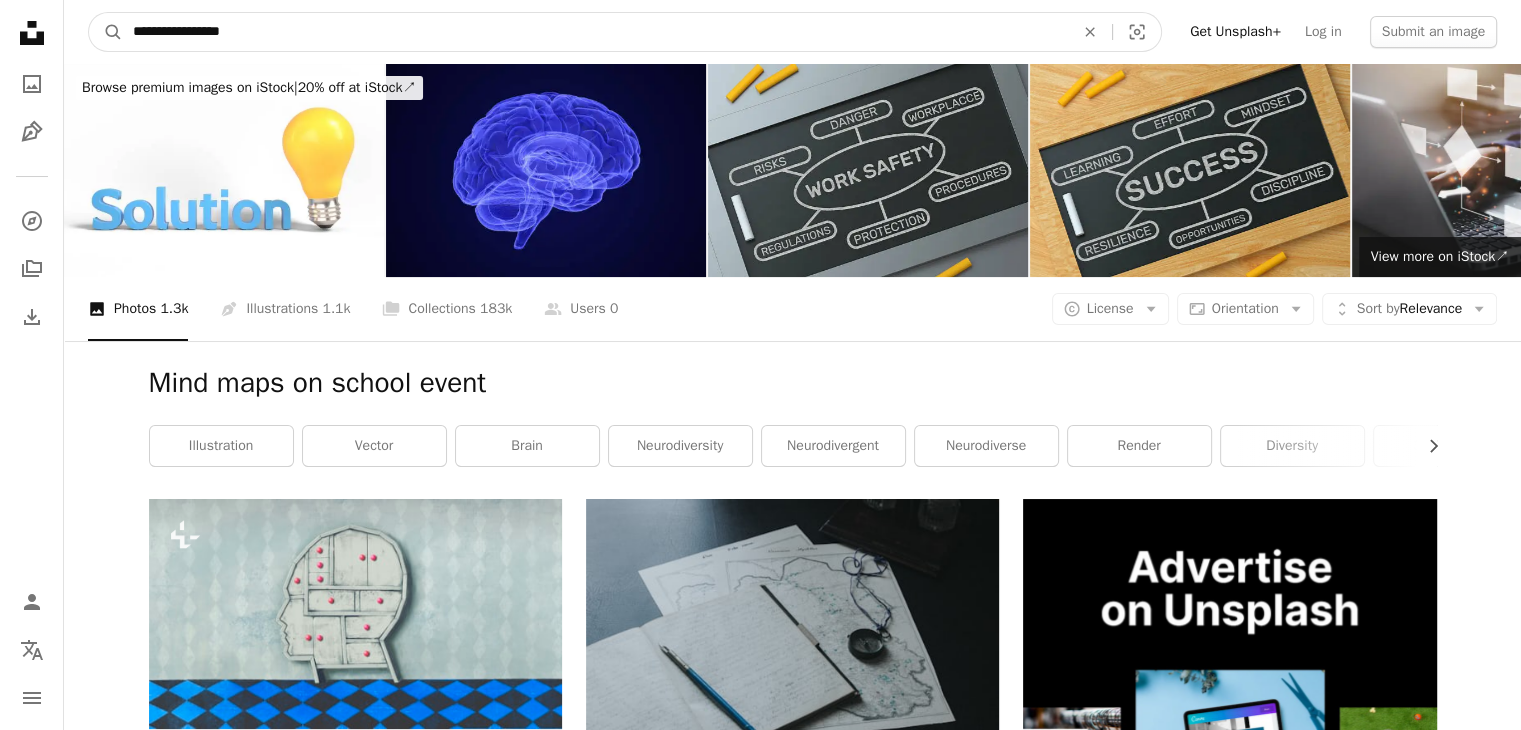 type on "**********" 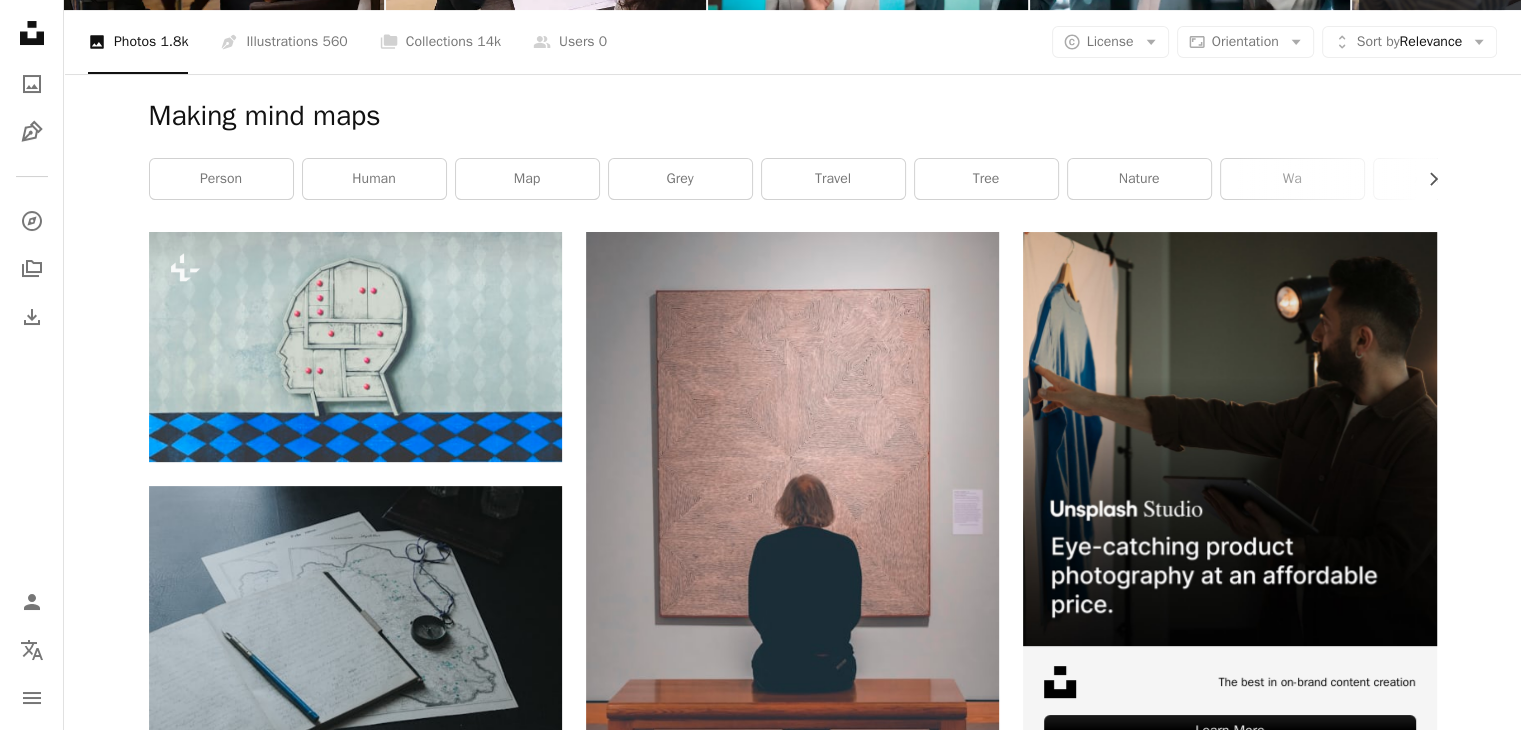 scroll, scrollTop: 0, scrollLeft: 0, axis: both 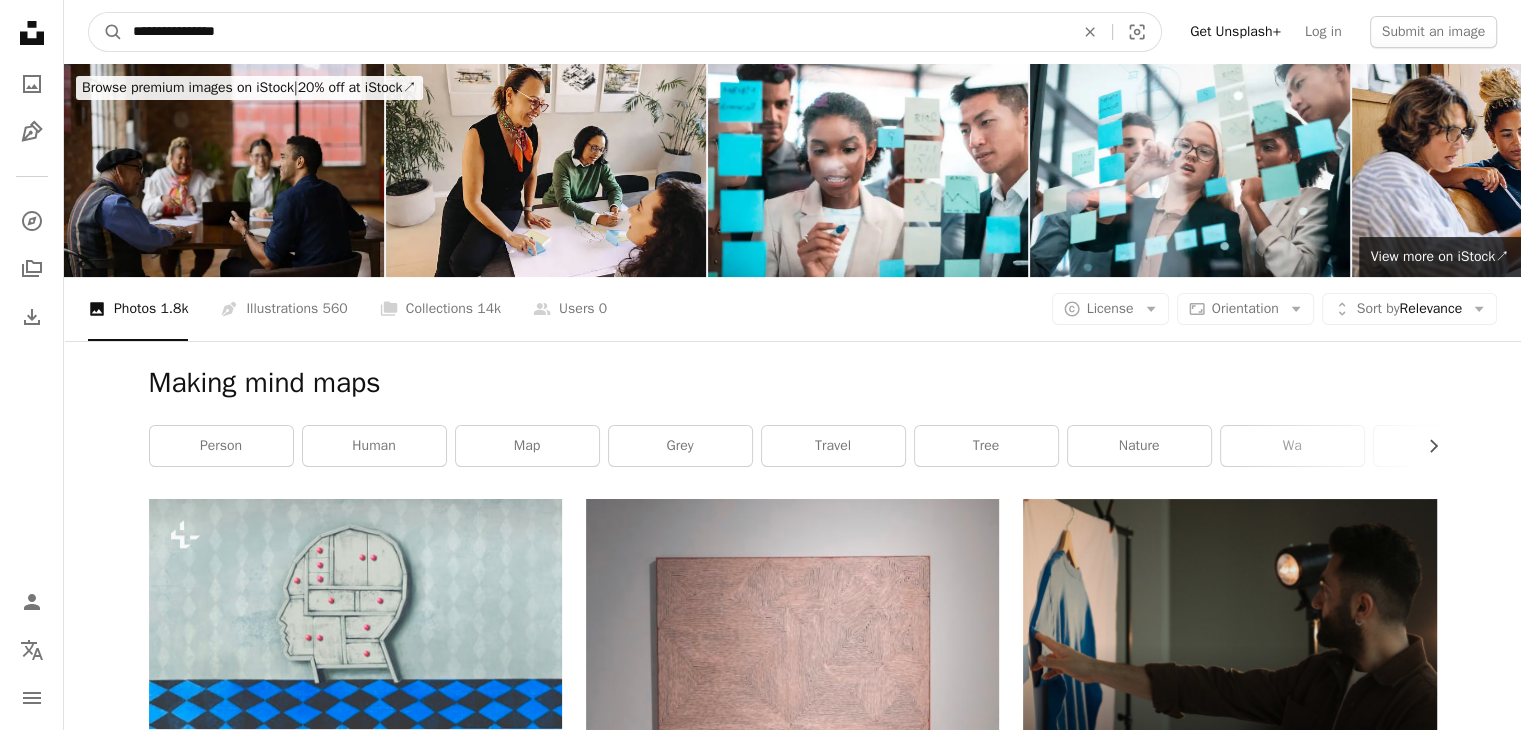 click on "**********" at bounding box center [595, 32] 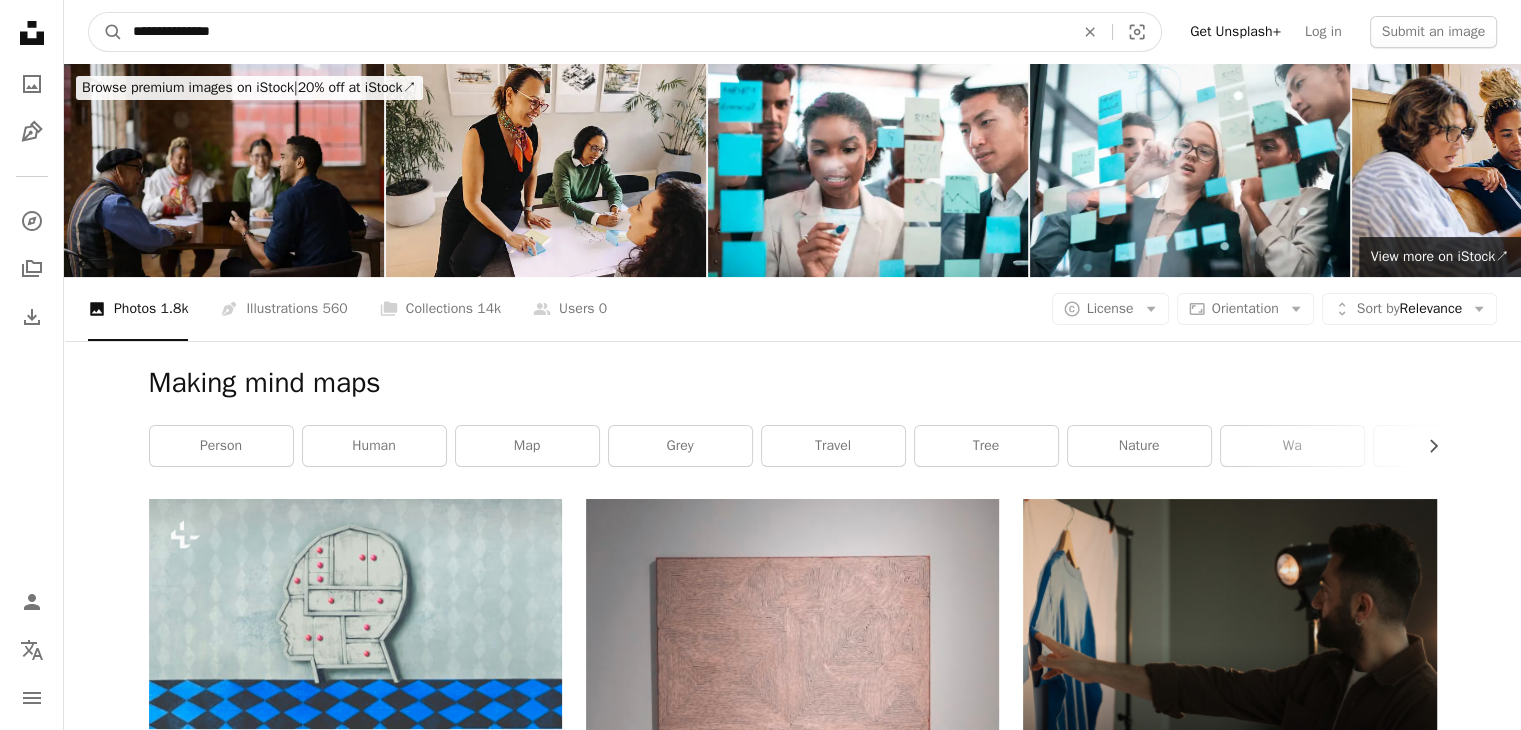 click on "A magnifying glass" at bounding box center [106, 32] 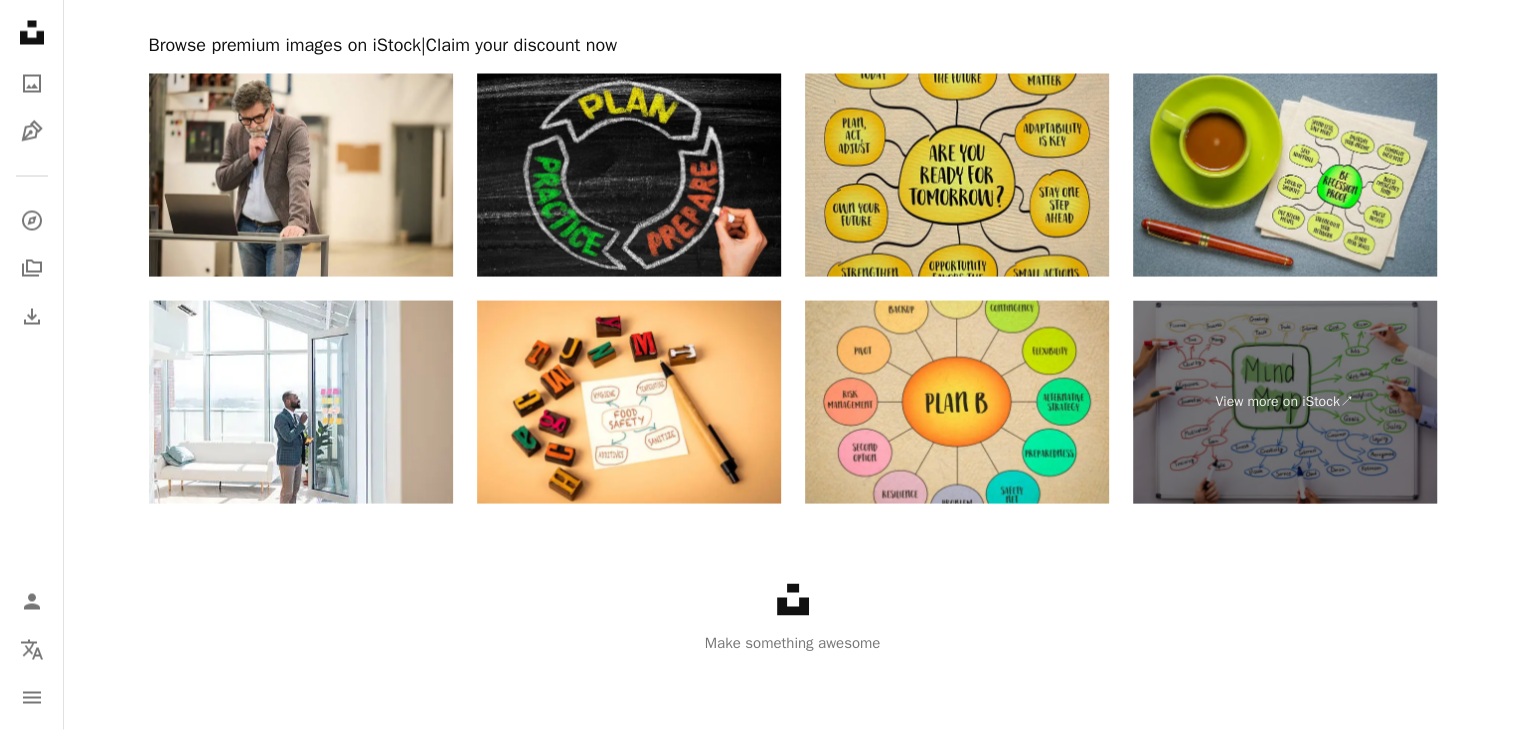 scroll, scrollTop: 3773, scrollLeft: 0, axis: vertical 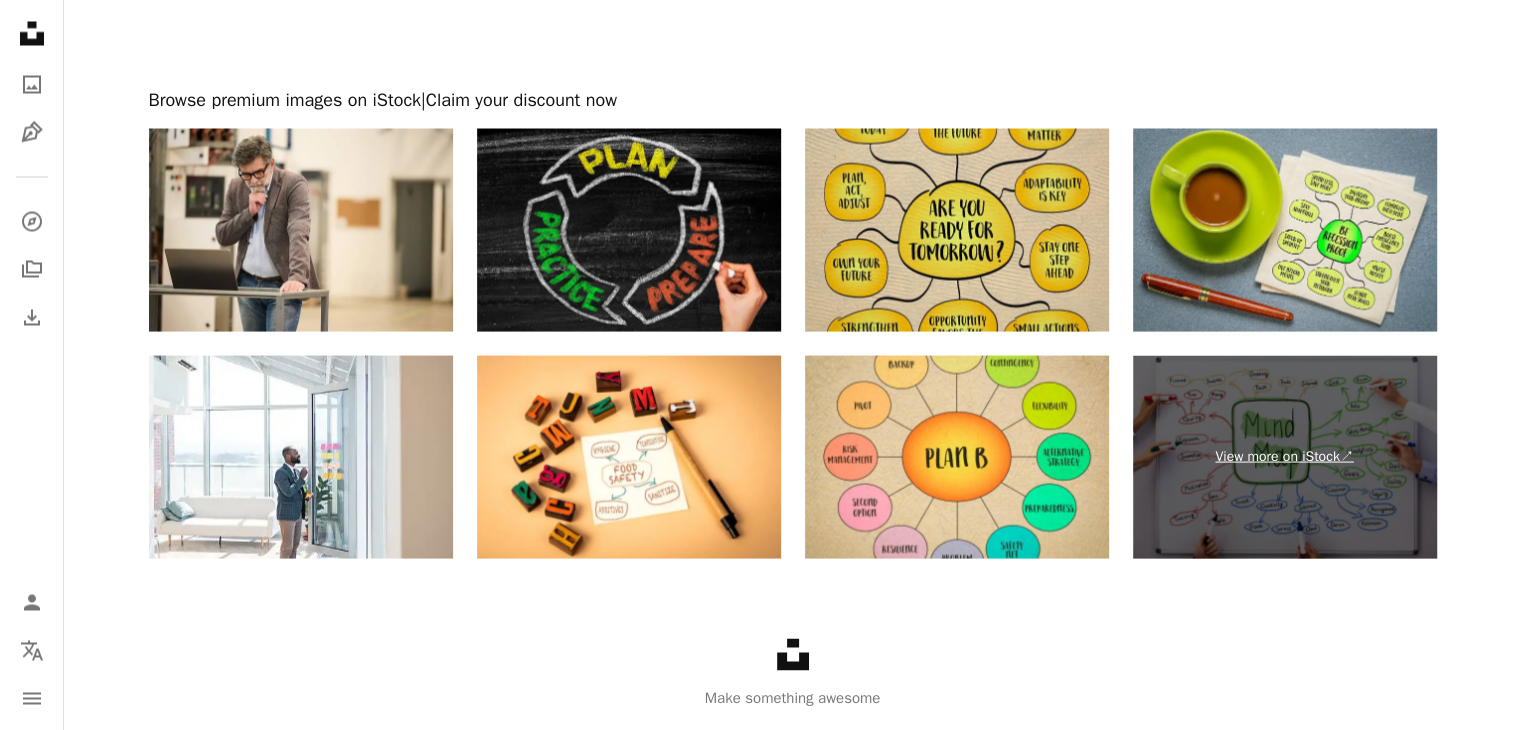 click on "View more on iStock  ↗" at bounding box center [1285, 456] 